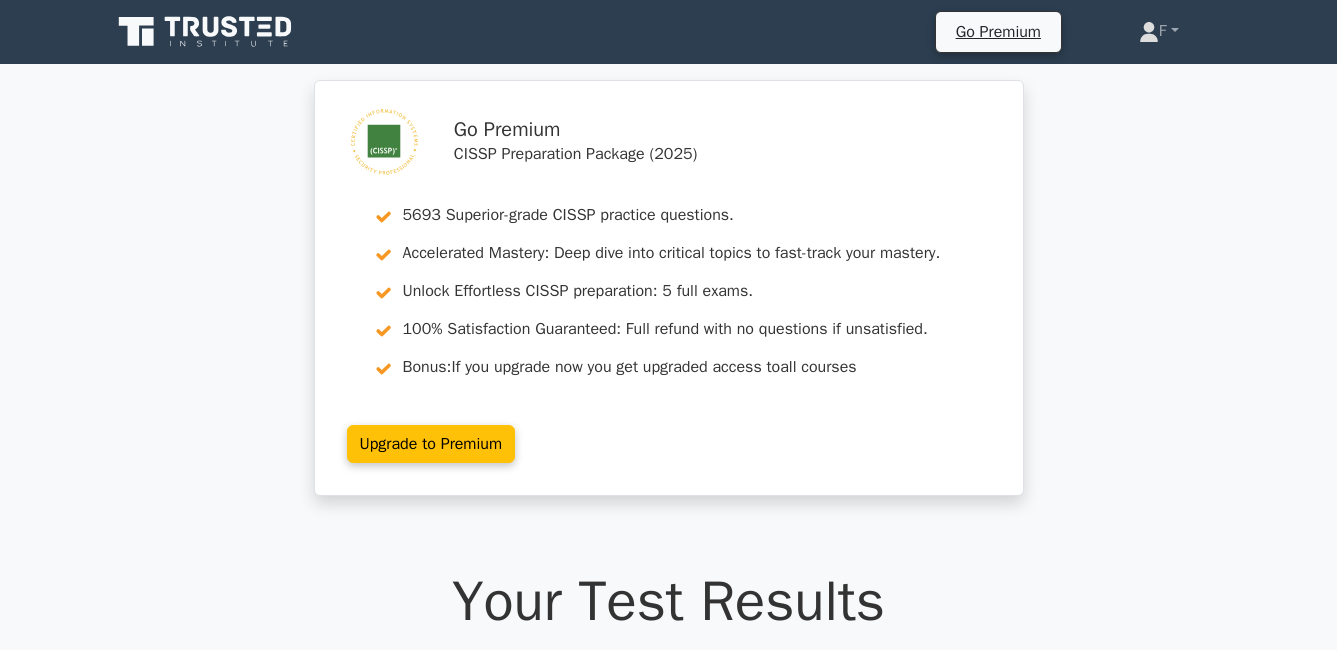 scroll, scrollTop: 4400, scrollLeft: 0, axis: vertical 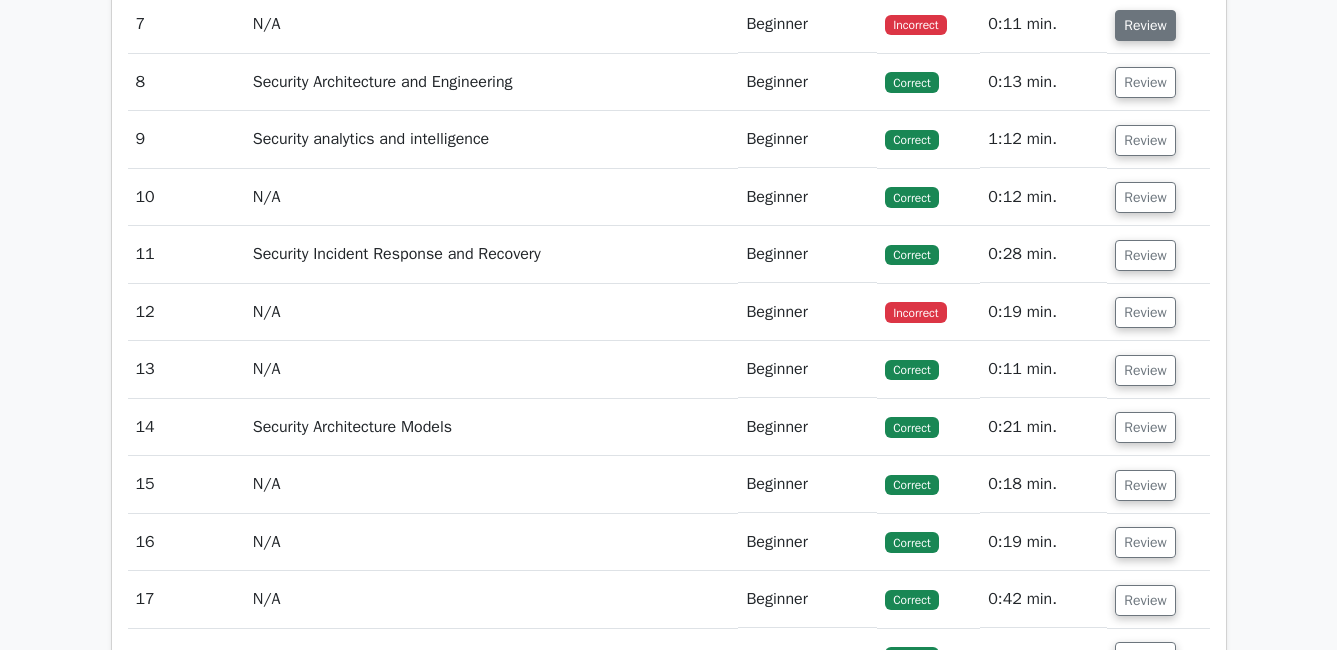 click on "Review" at bounding box center (1145, 25) 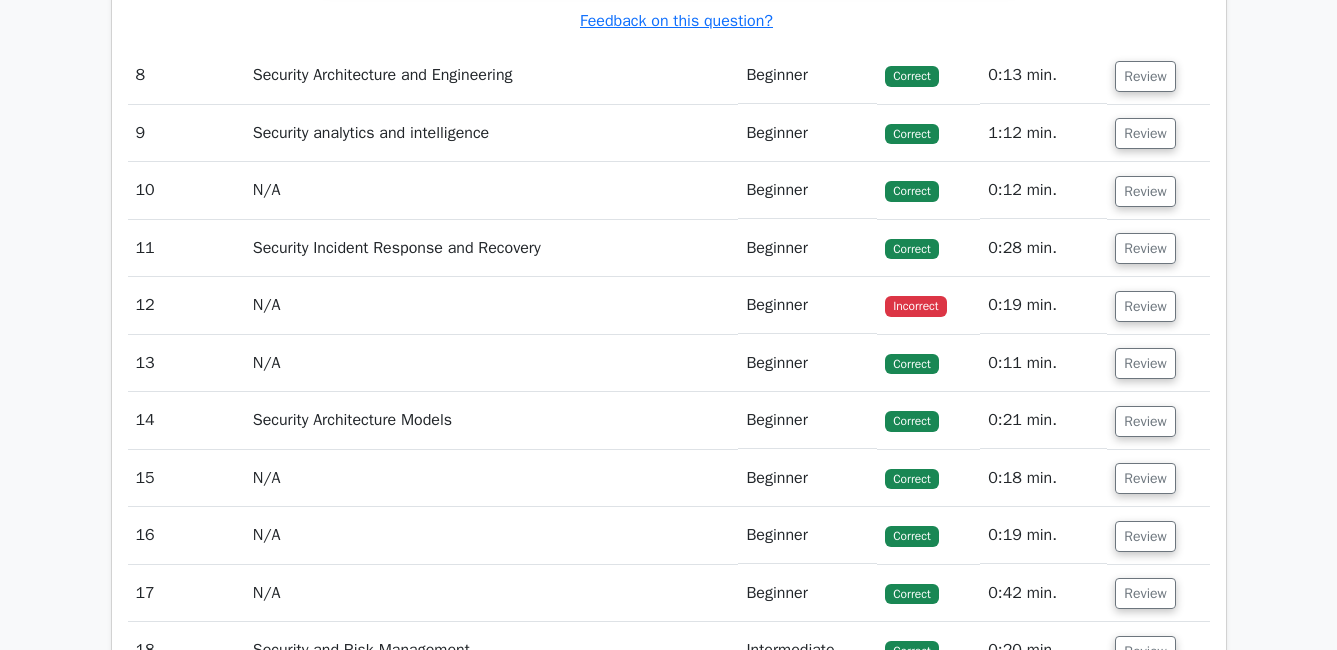 scroll, scrollTop: 5400, scrollLeft: 0, axis: vertical 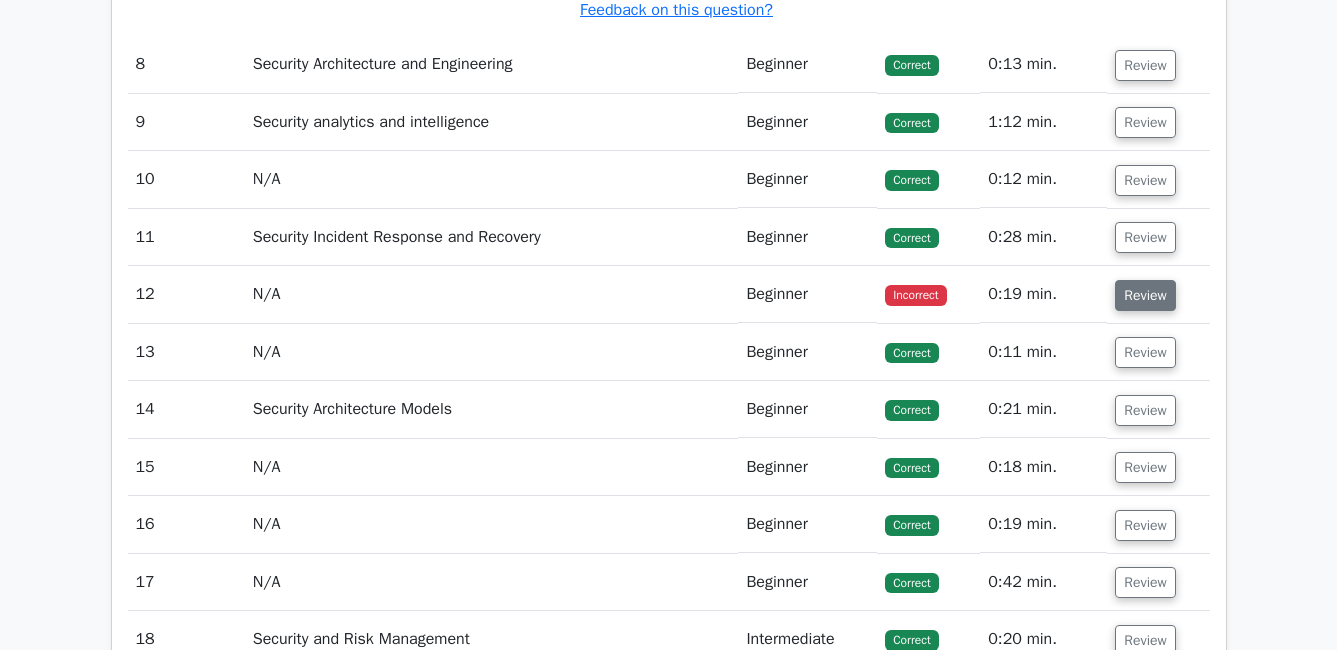 click on "Review" at bounding box center (1145, 295) 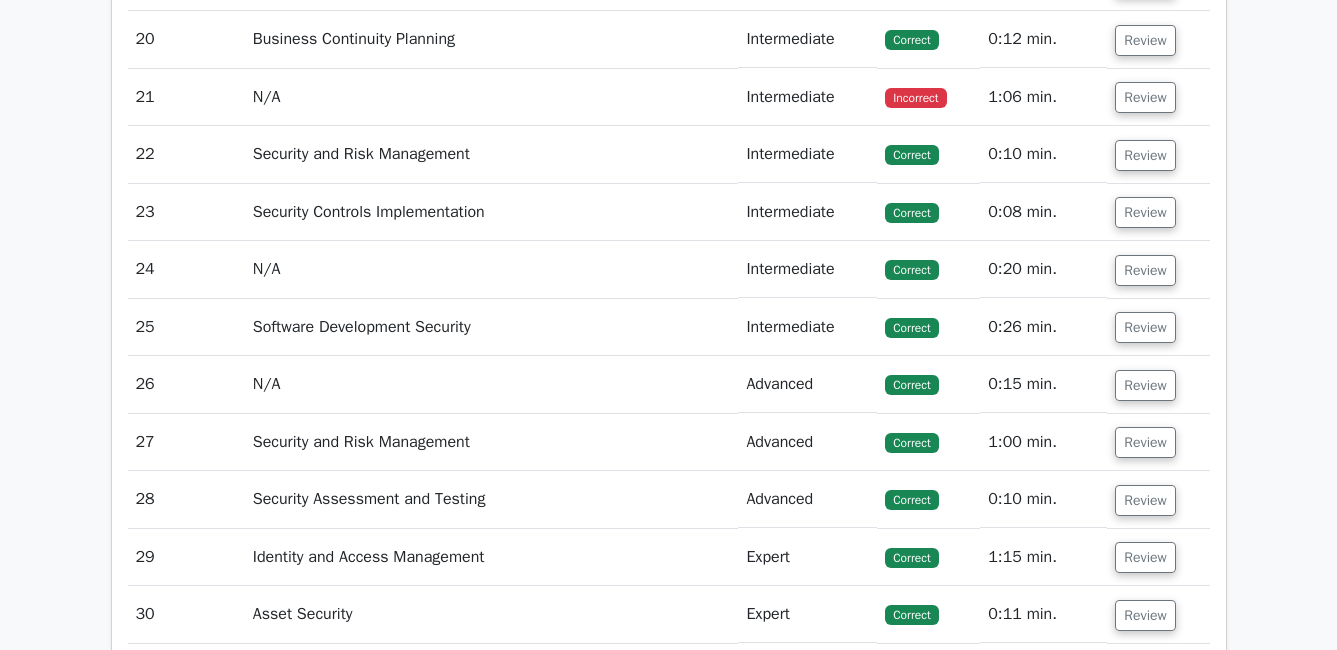scroll, scrollTop: 6900, scrollLeft: 0, axis: vertical 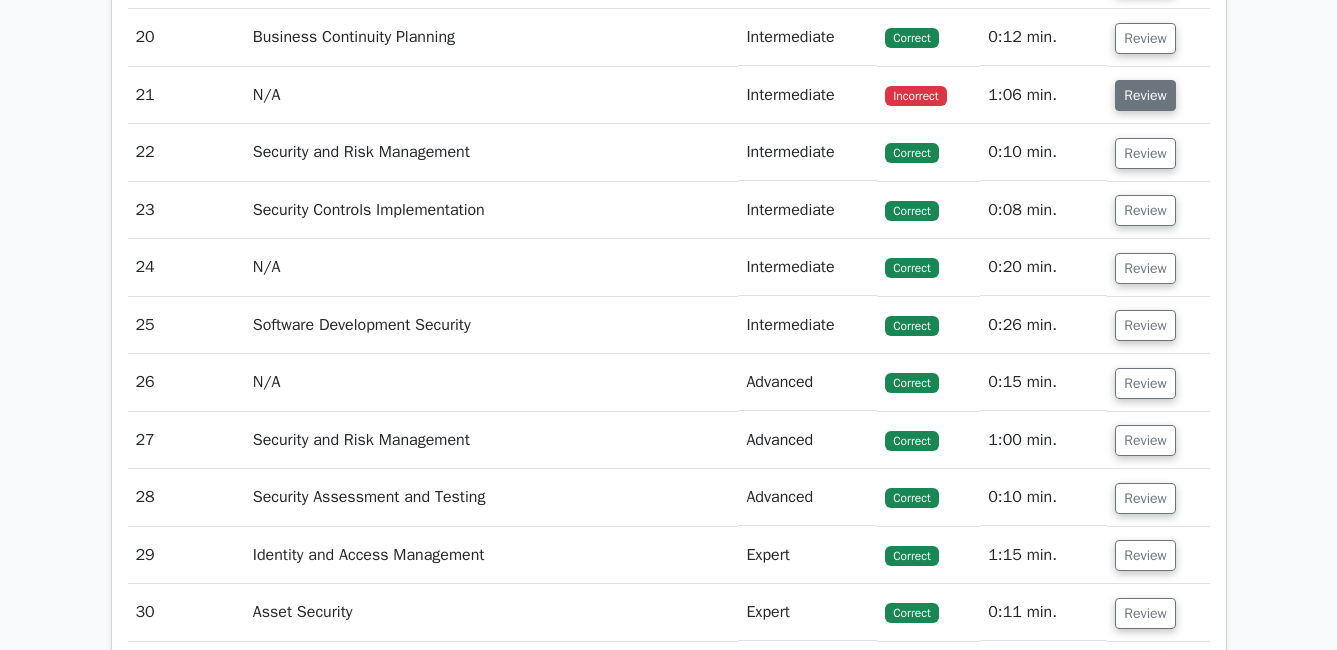 click on "Review" at bounding box center [1145, 95] 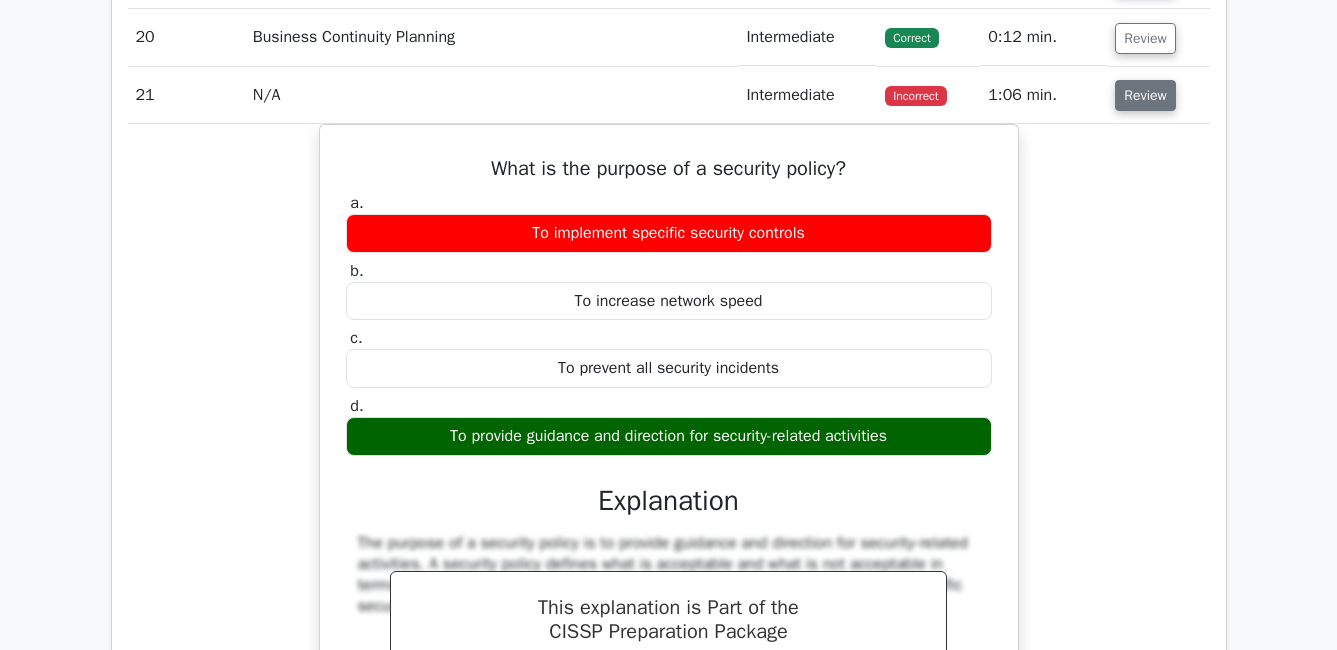 click on "Review" at bounding box center [1145, 95] 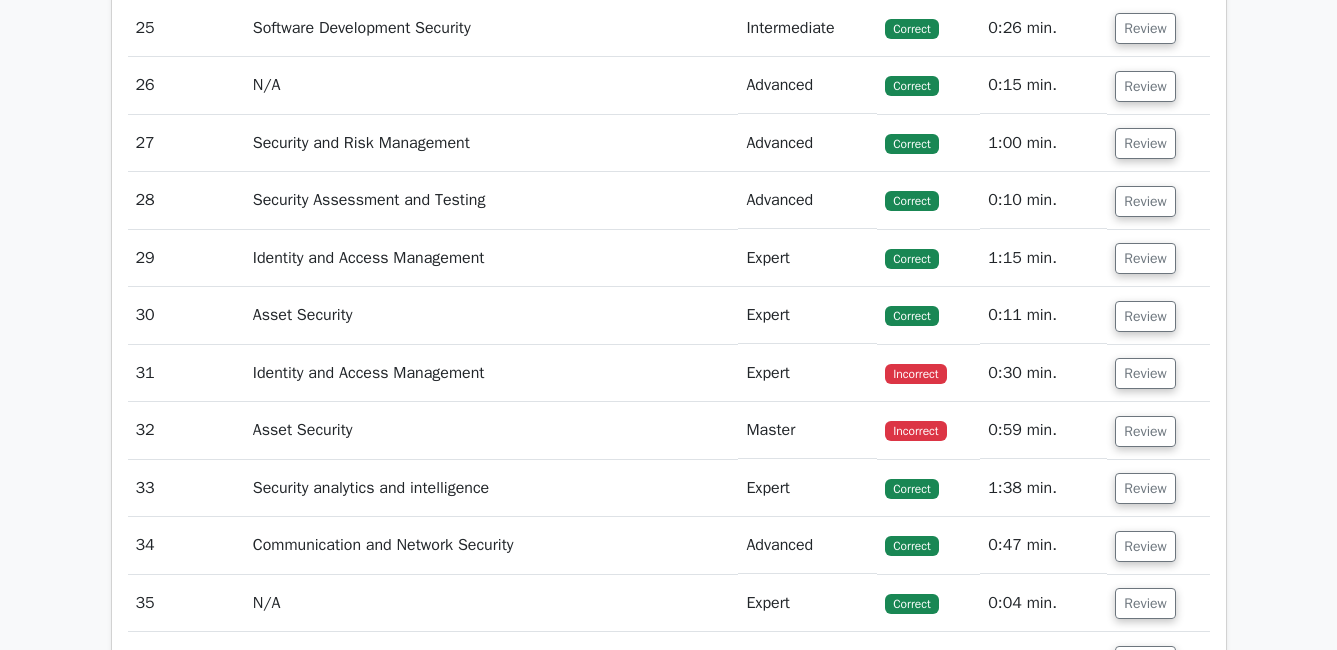 scroll, scrollTop: 7300, scrollLeft: 0, axis: vertical 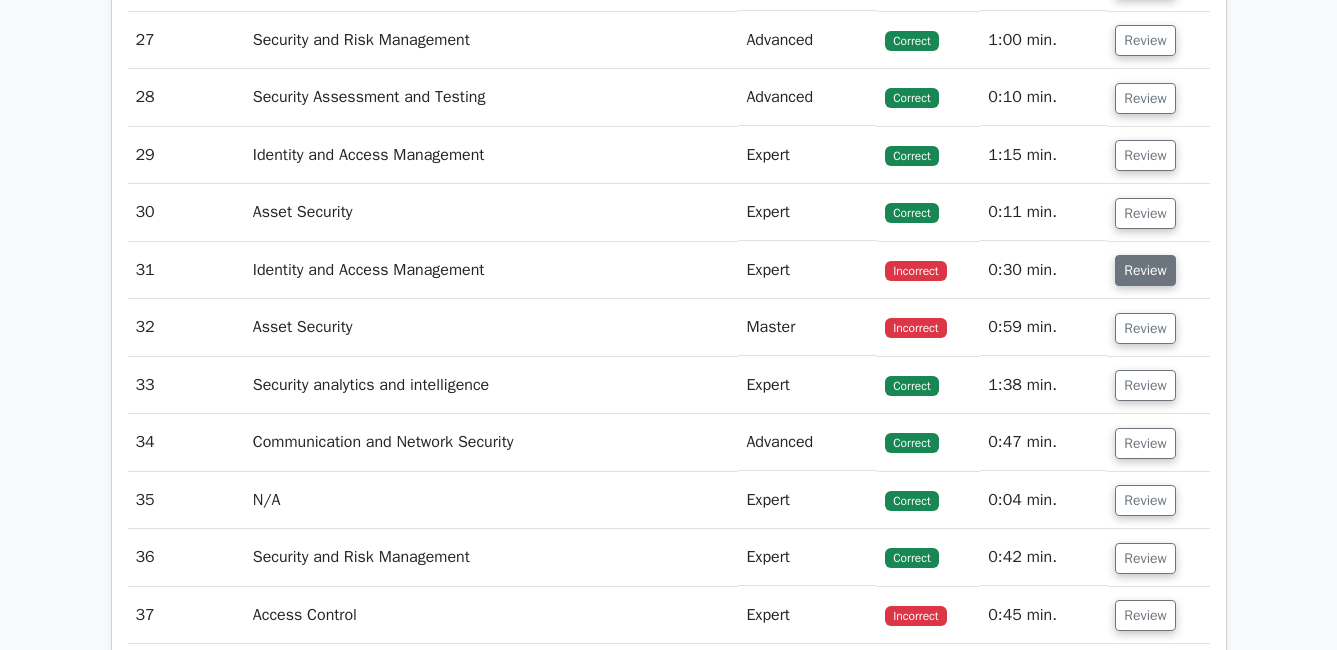 click on "Review" at bounding box center (1145, 270) 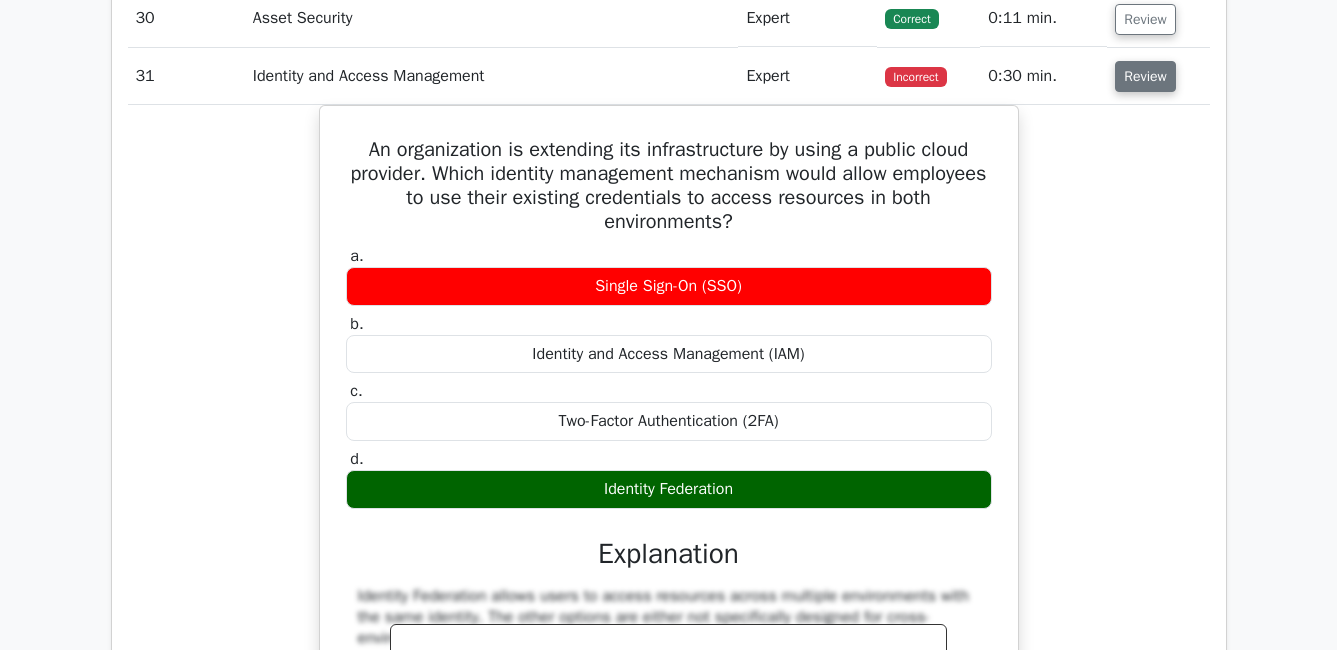 scroll, scrollTop: 7500, scrollLeft: 0, axis: vertical 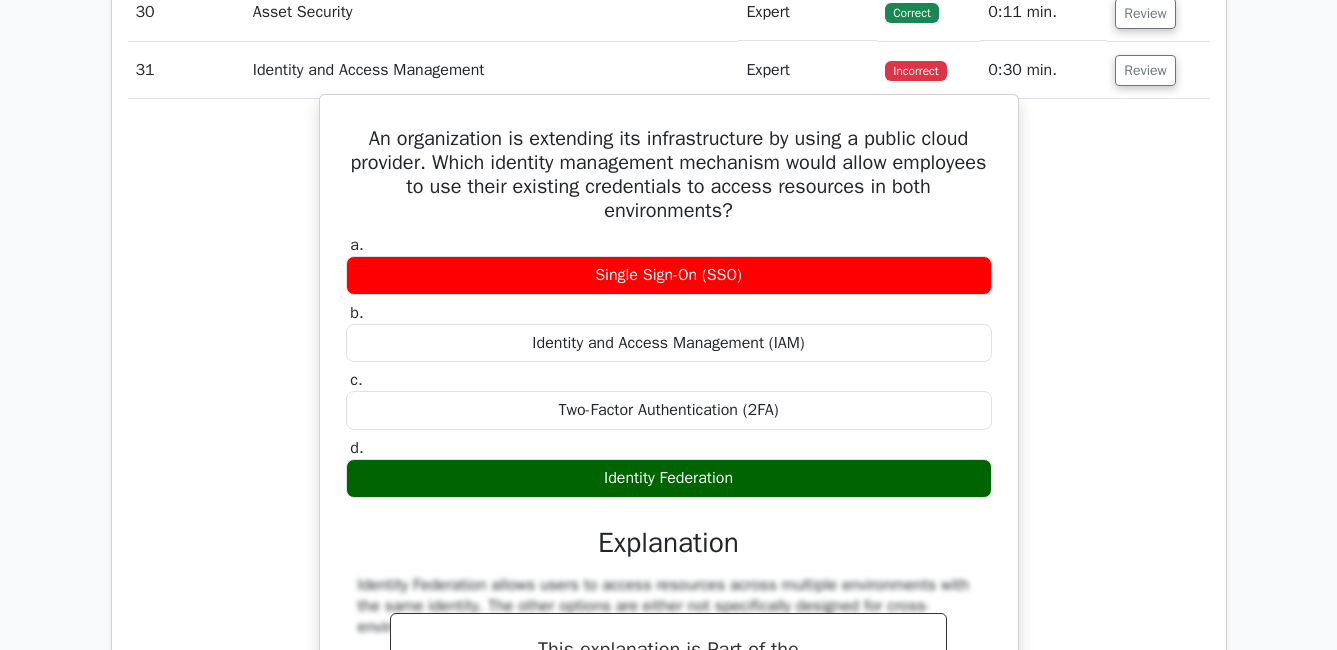 drag, startPoint x: 353, startPoint y: 155, endPoint x: 880, endPoint y: 503, distance: 631.5323 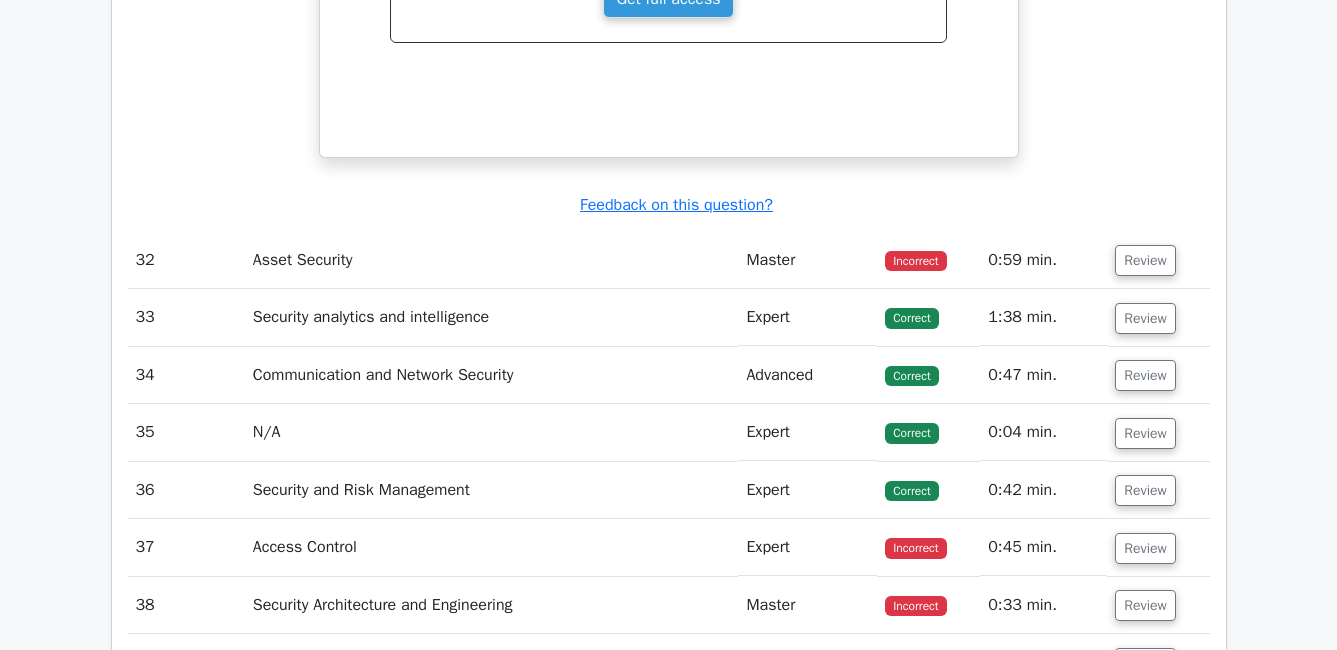scroll, scrollTop: 8300, scrollLeft: 0, axis: vertical 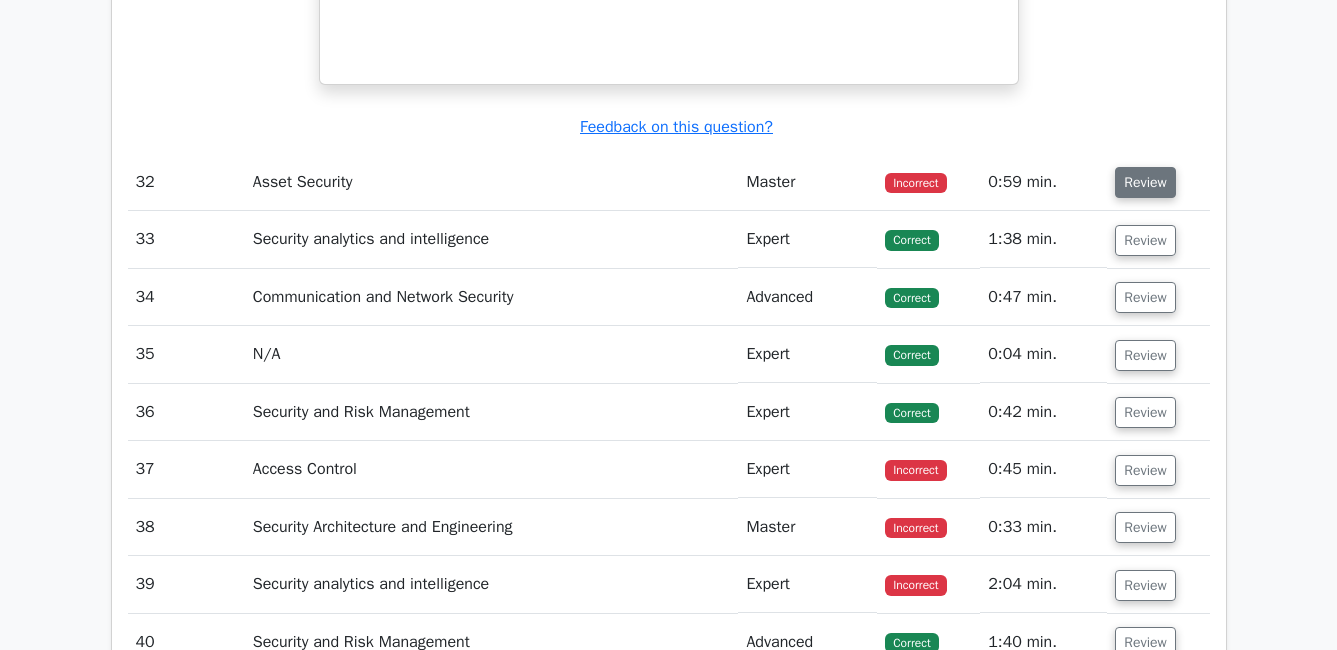 click on "Review" at bounding box center [1145, 182] 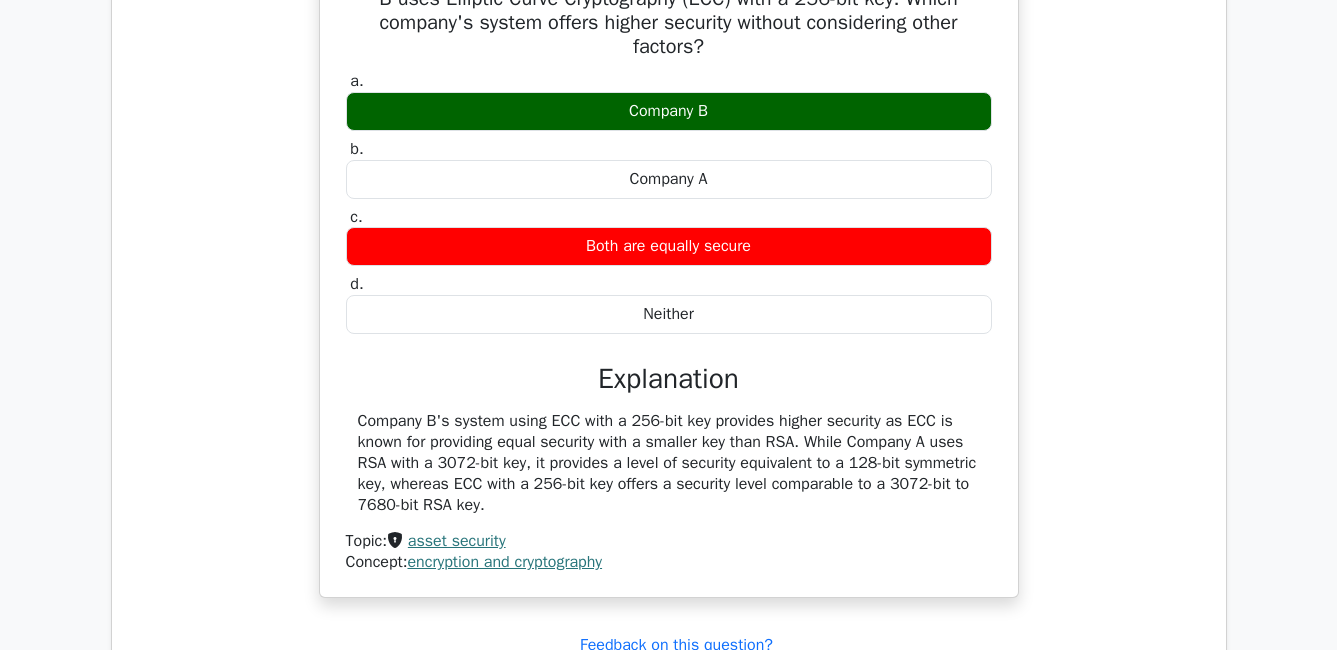 scroll, scrollTop: 8500, scrollLeft: 0, axis: vertical 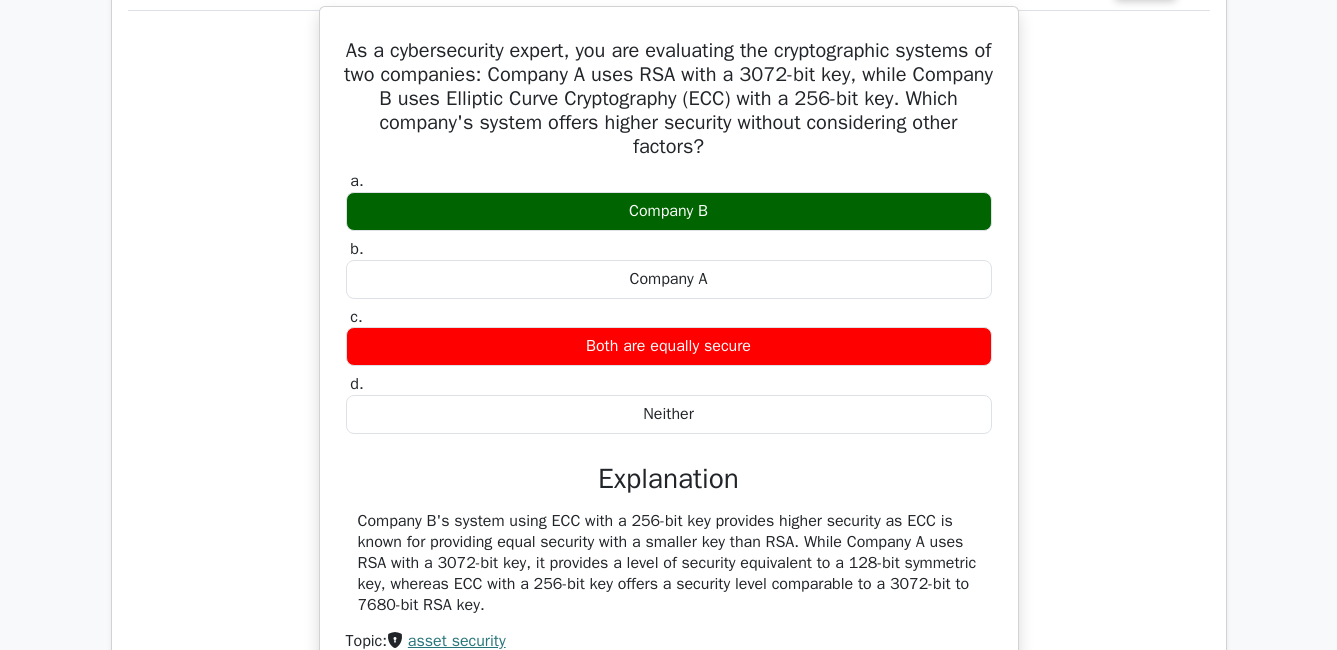 drag, startPoint x: 347, startPoint y: 77, endPoint x: 754, endPoint y: 443, distance: 547.3619 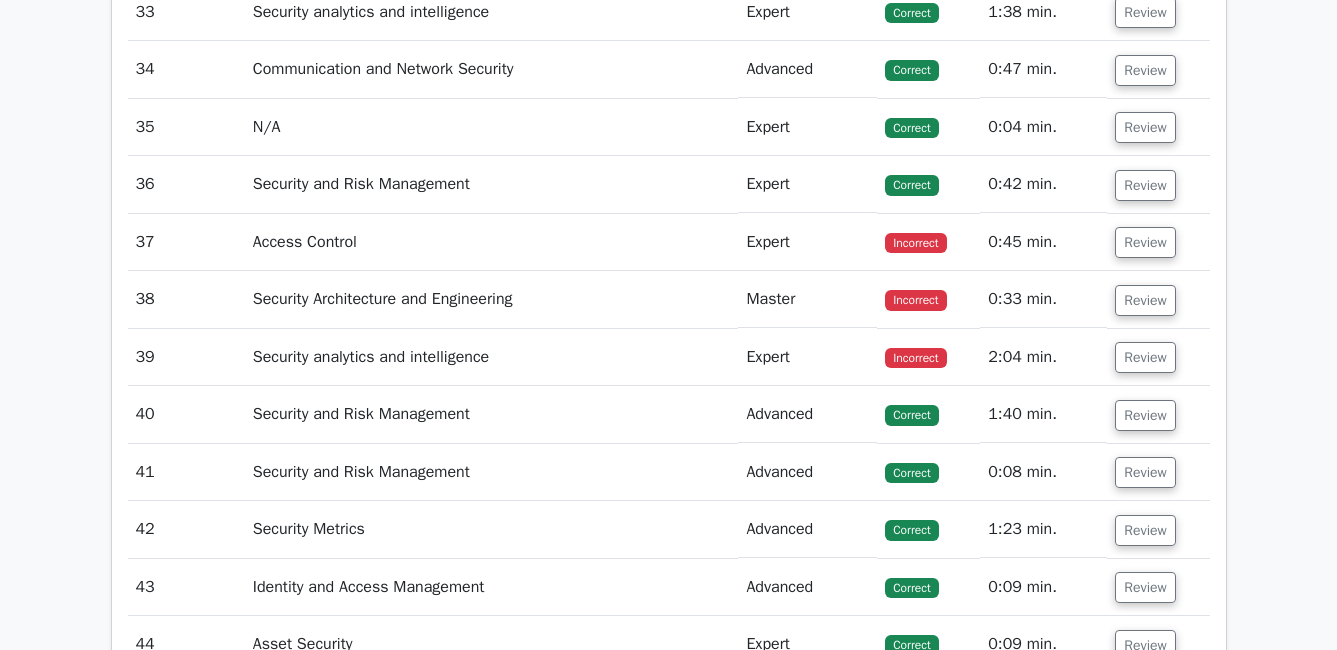 scroll, scrollTop: 9300, scrollLeft: 0, axis: vertical 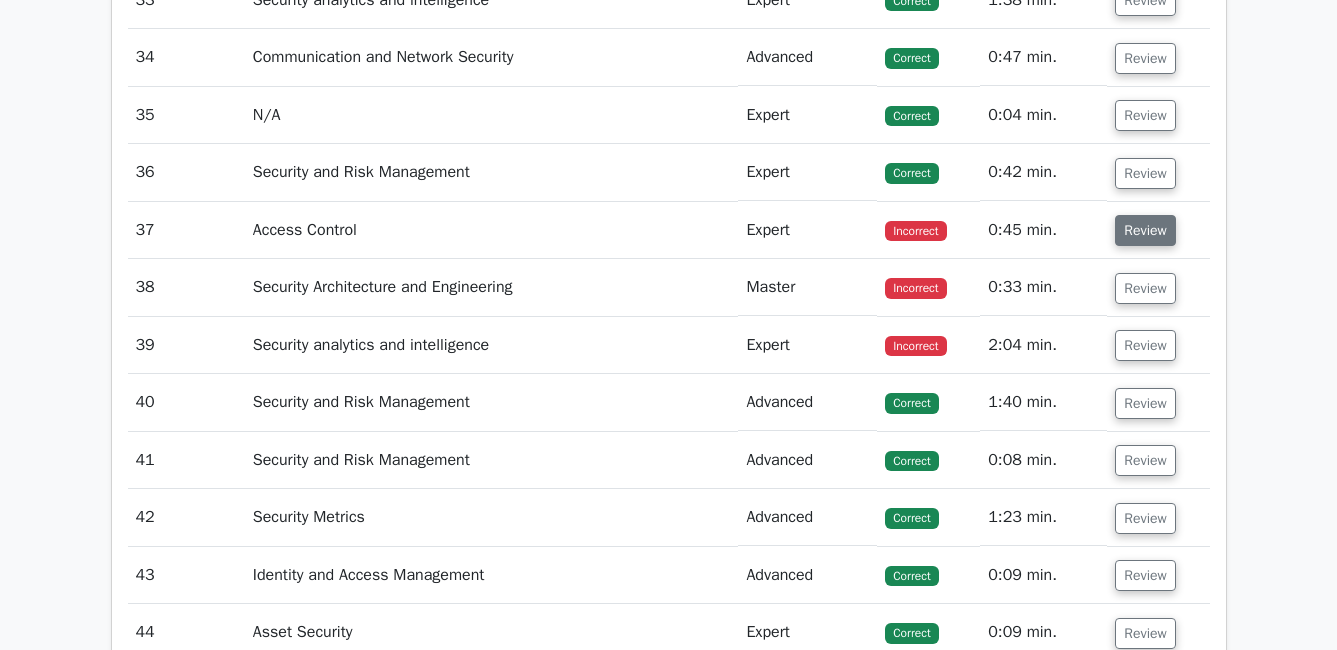 click on "Review" at bounding box center [1145, 230] 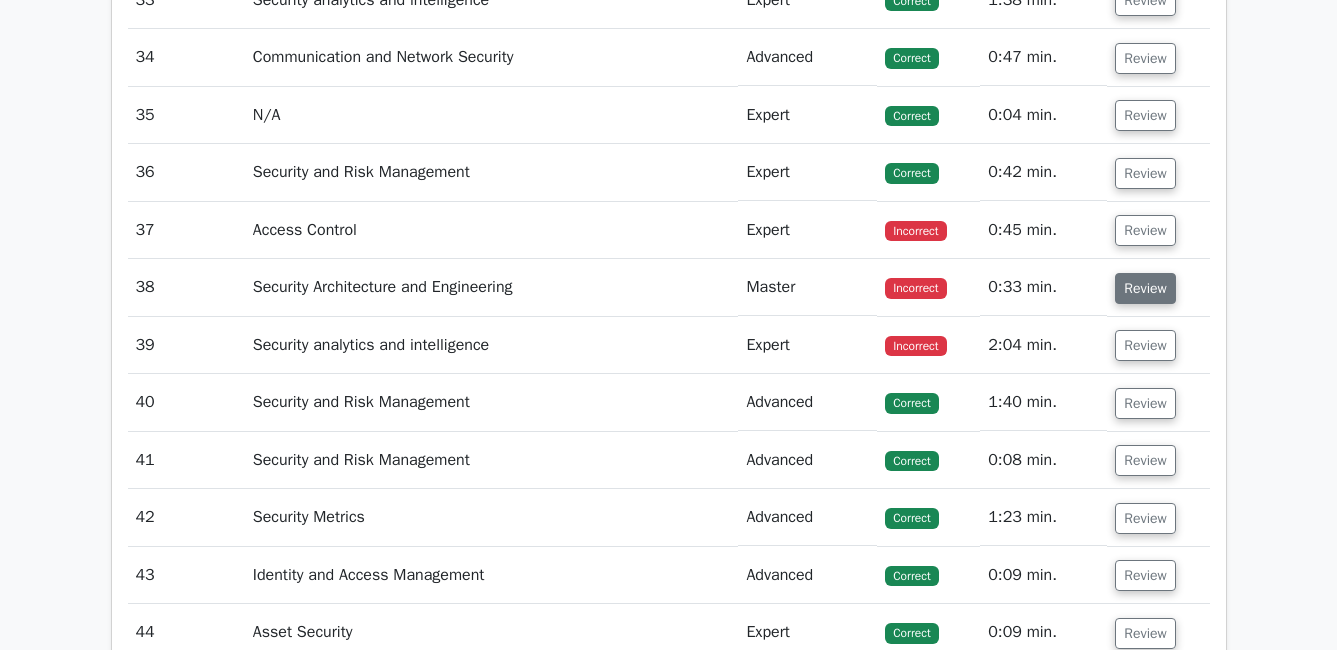 click on "Review" at bounding box center [1145, 288] 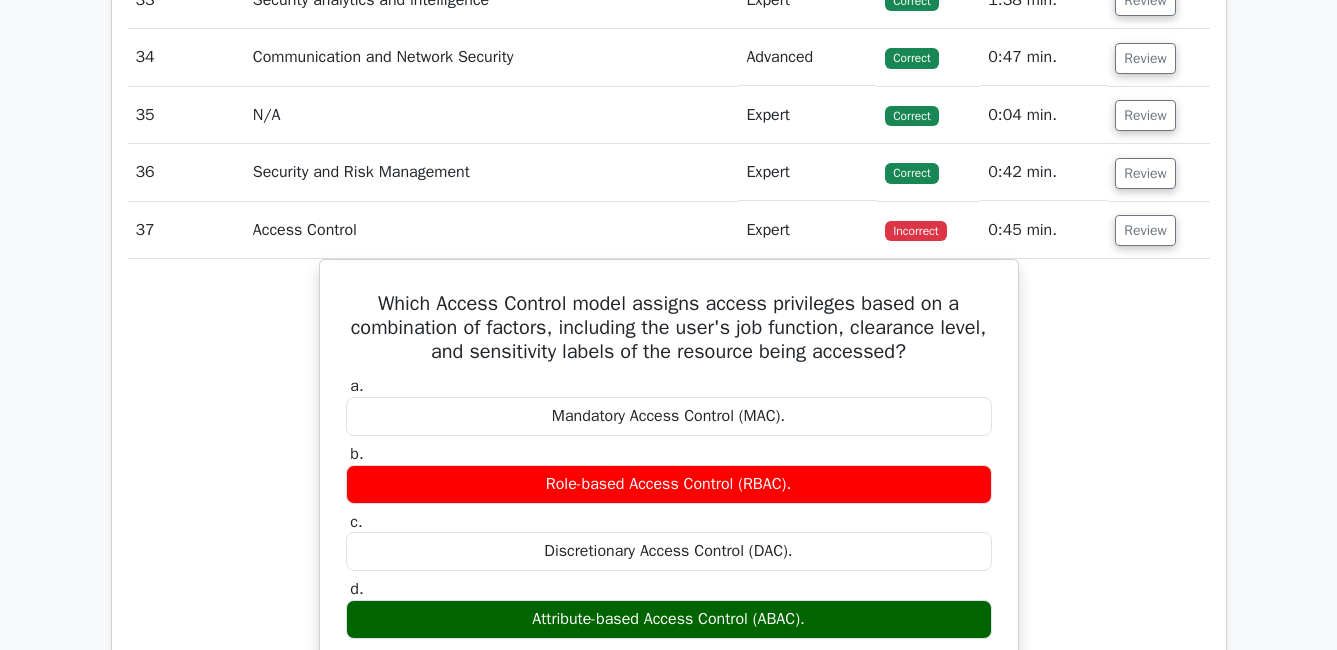 scroll, scrollTop: 9400, scrollLeft: 0, axis: vertical 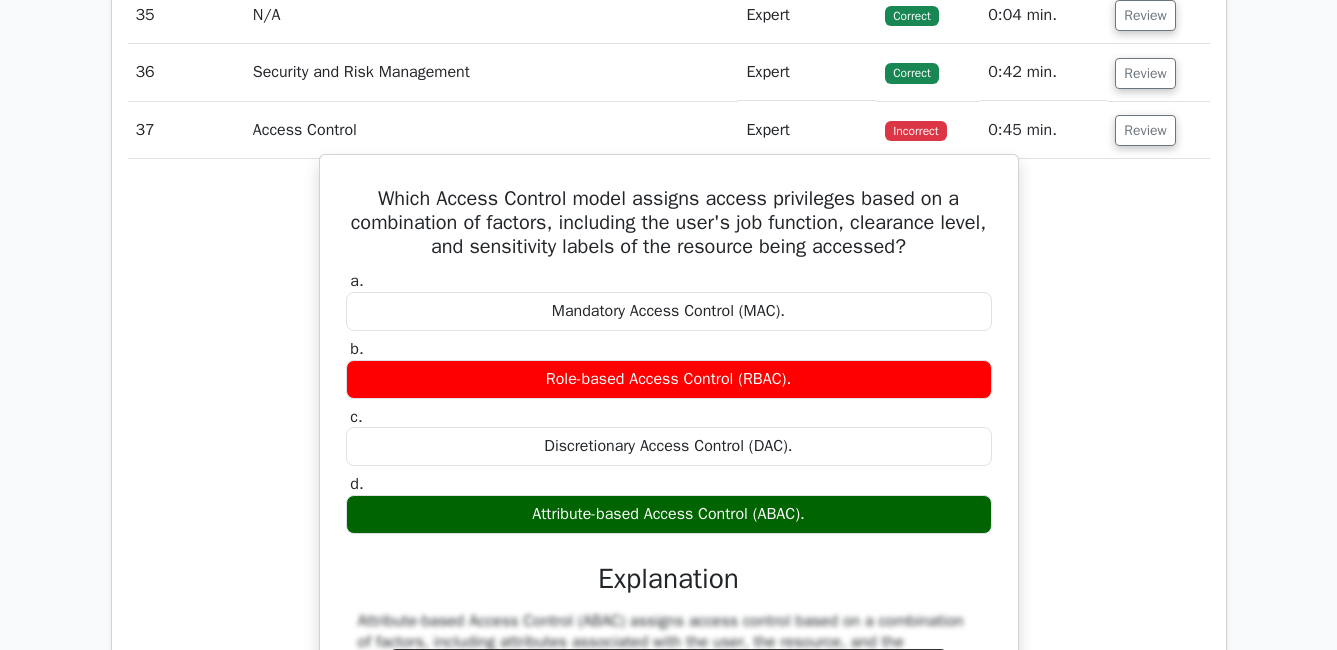 drag, startPoint x: 375, startPoint y: 219, endPoint x: 816, endPoint y: 544, distance: 547.81934 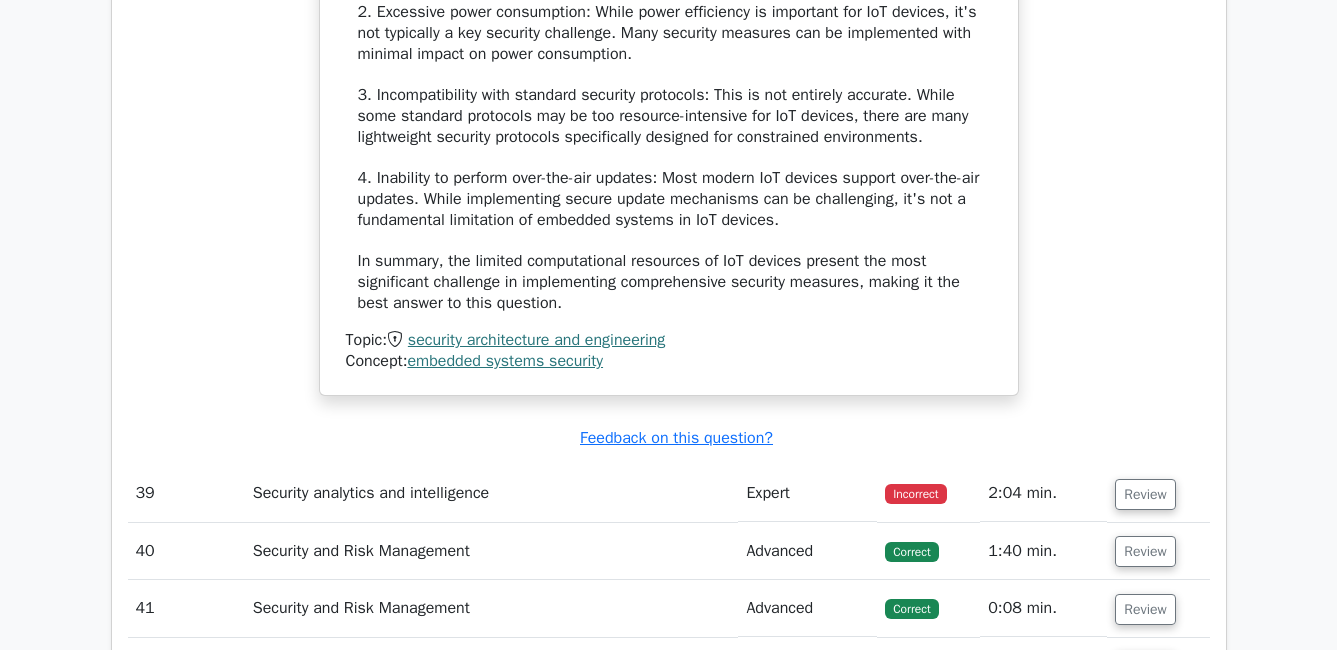 scroll, scrollTop: 11300, scrollLeft: 0, axis: vertical 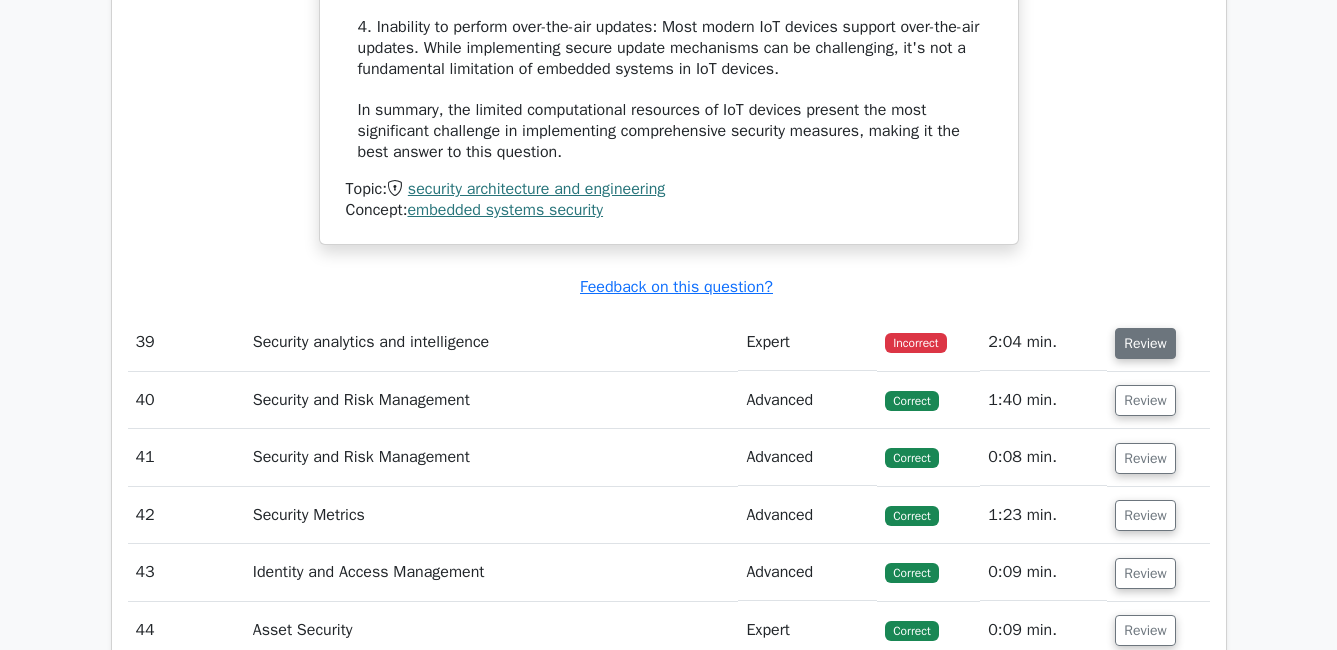 click on "Review" at bounding box center [1145, 343] 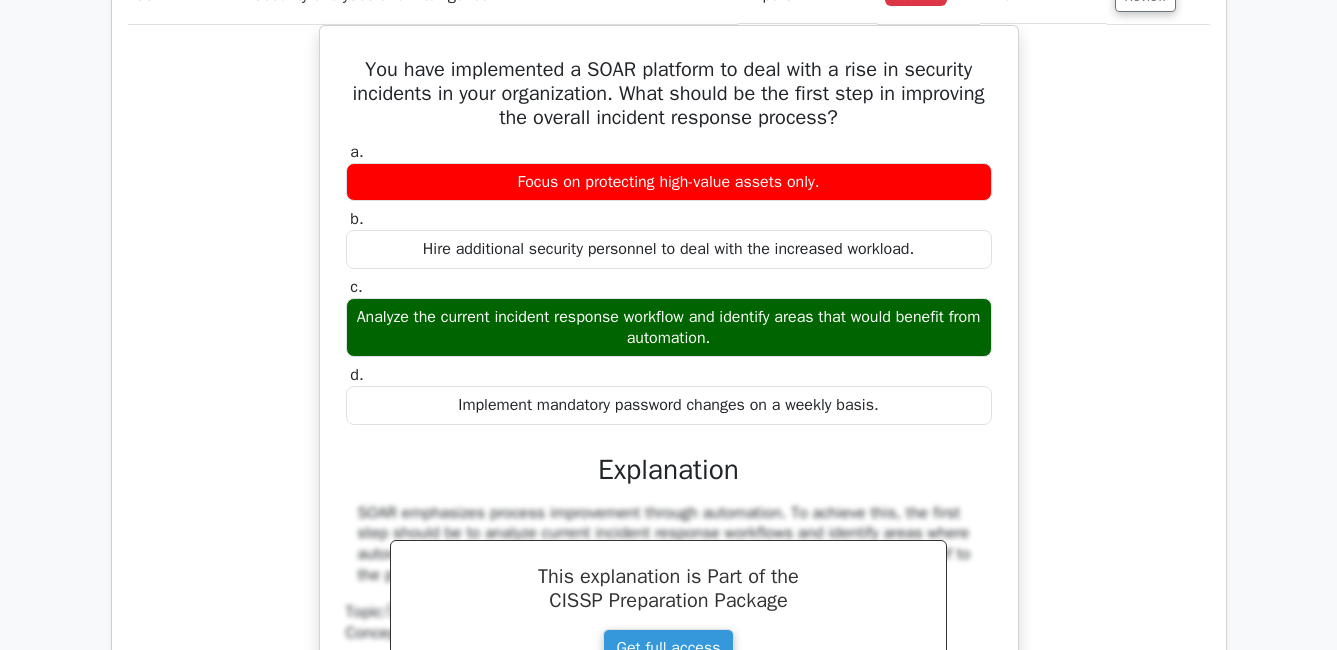 scroll, scrollTop: 11600, scrollLeft: 0, axis: vertical 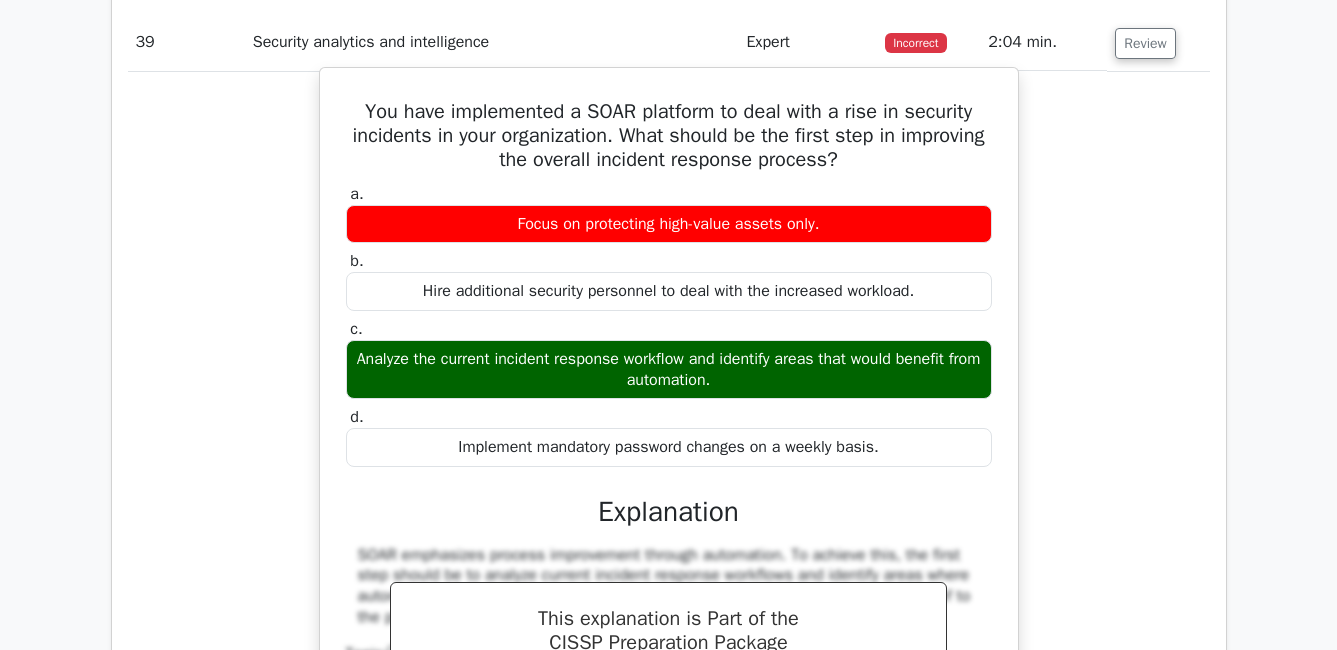 drag, startPoint x: 355, startPoint y: 133, endPoint x: 885, endPoint y: 475, distance: 630.7646 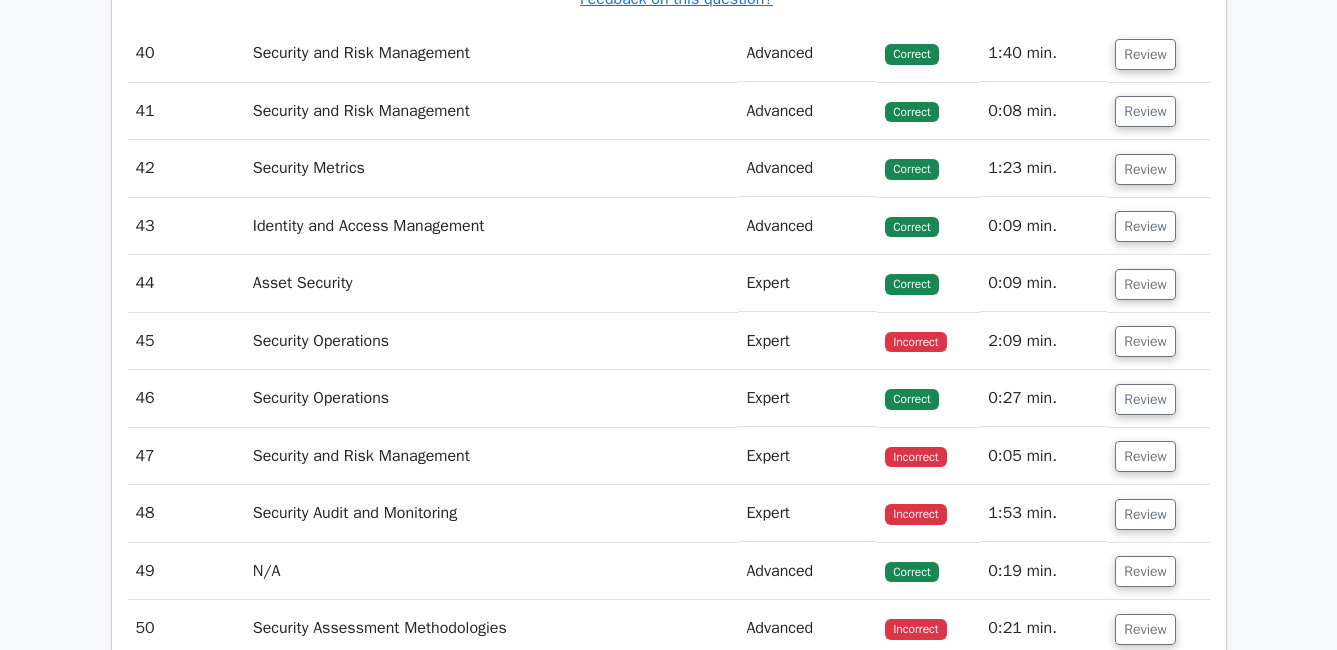 scroll, scrollTop: 12500, scrollLeft: 0, axis: vertical 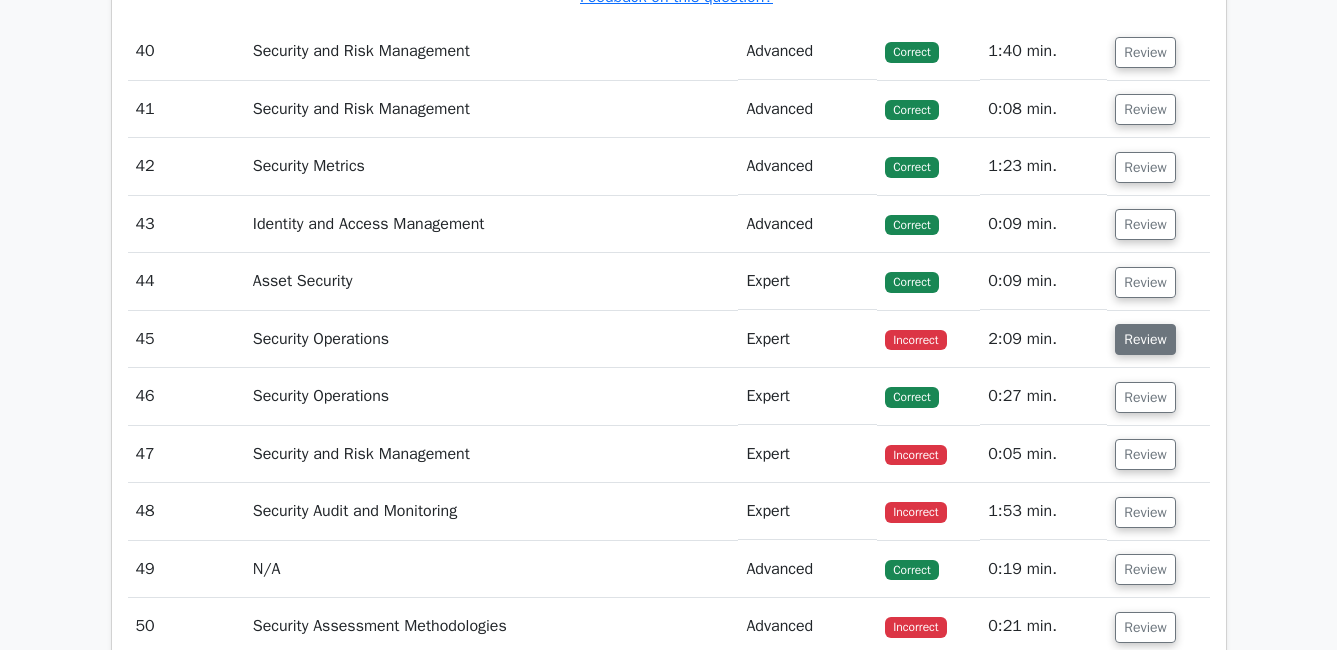 click on "Review" at bounding box center (1145, 339) 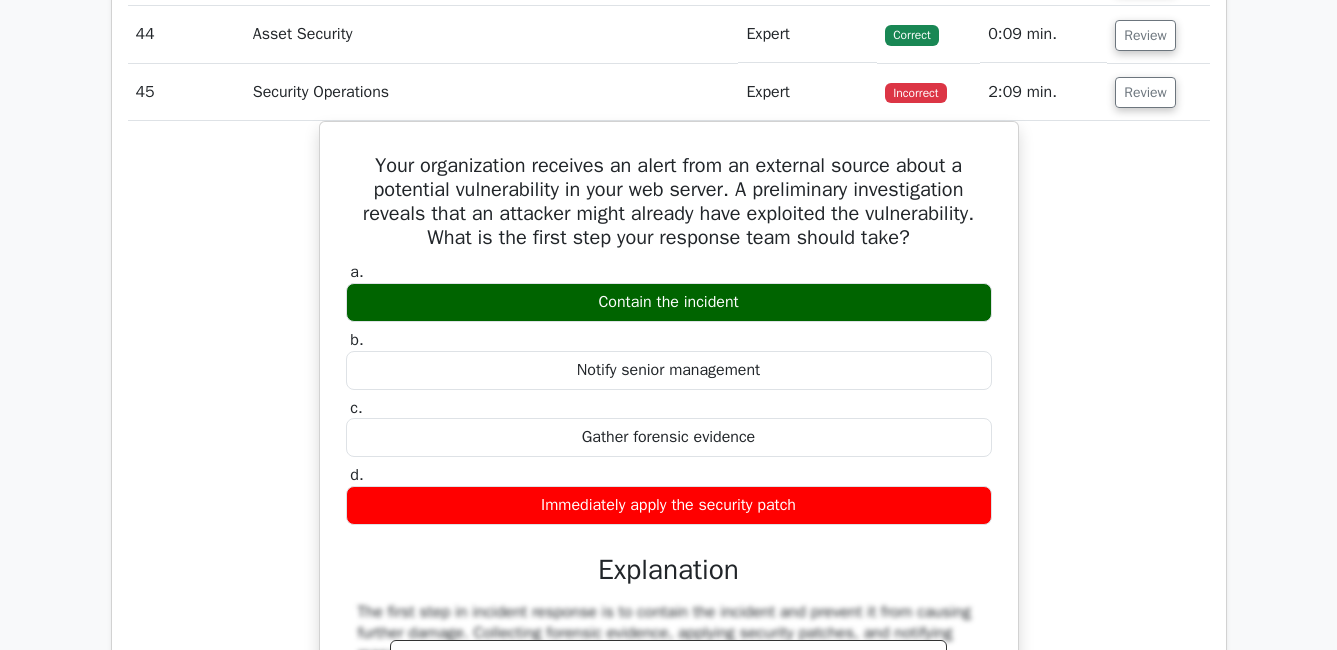 scroll, scrollTop: 12800, scrollLeft: 0, axis: vertical 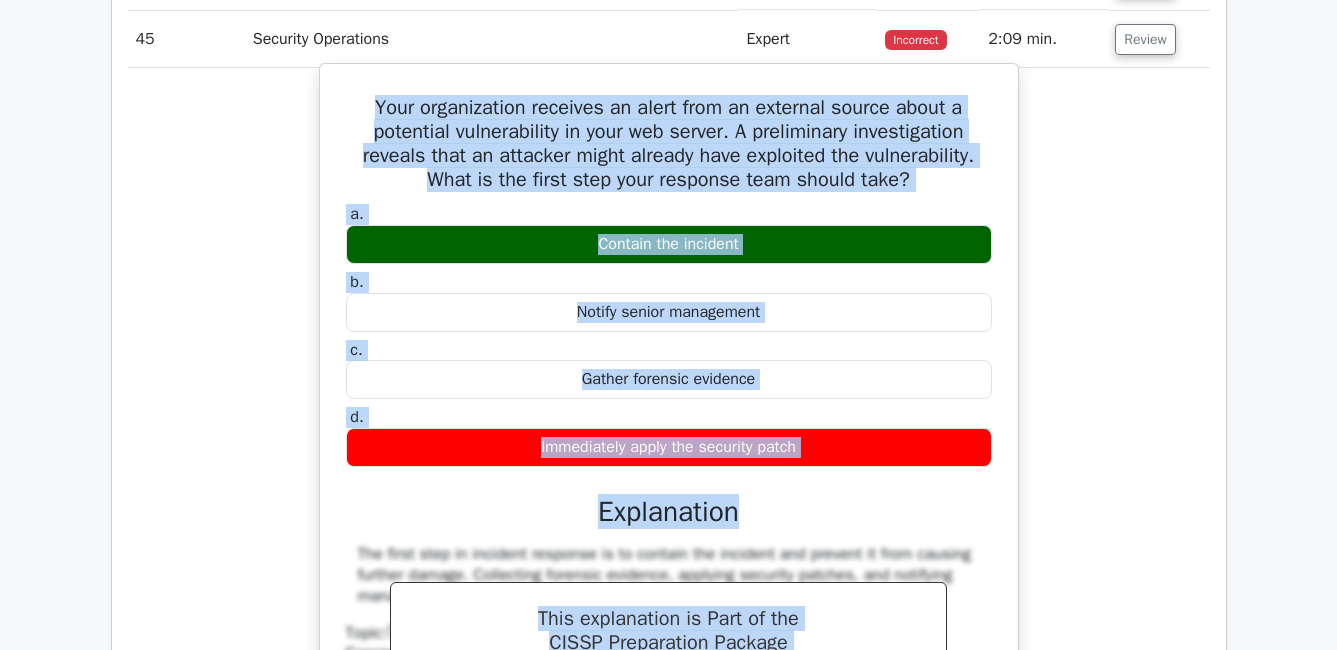 drag, startPoint x: 366, startPoint y: 134, endPoint x: 861, endPoint y: 493, distance: 611.4785 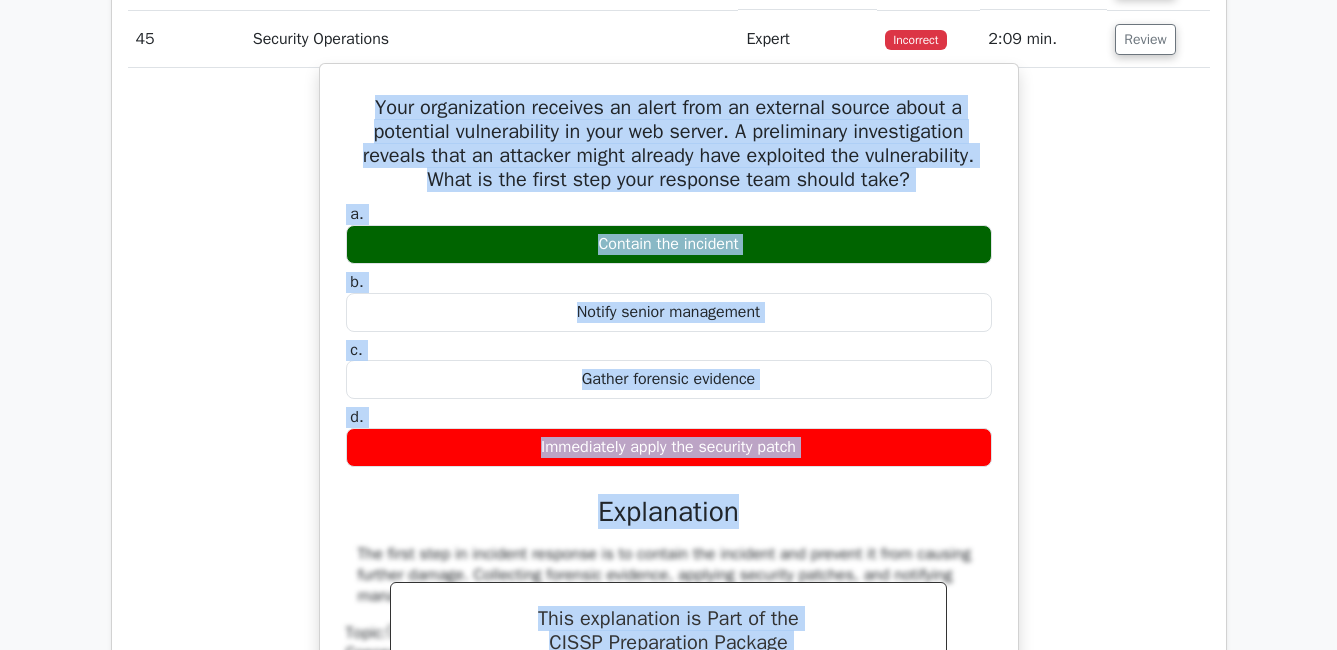 click on "Your organization receives an alert from an external source about a potential vulnerability in your web server. A preliminary investigation reveals that an attacker might already have exploited the vulnerability. What is the first step your response team should take?" at bounding box center (669, 144) 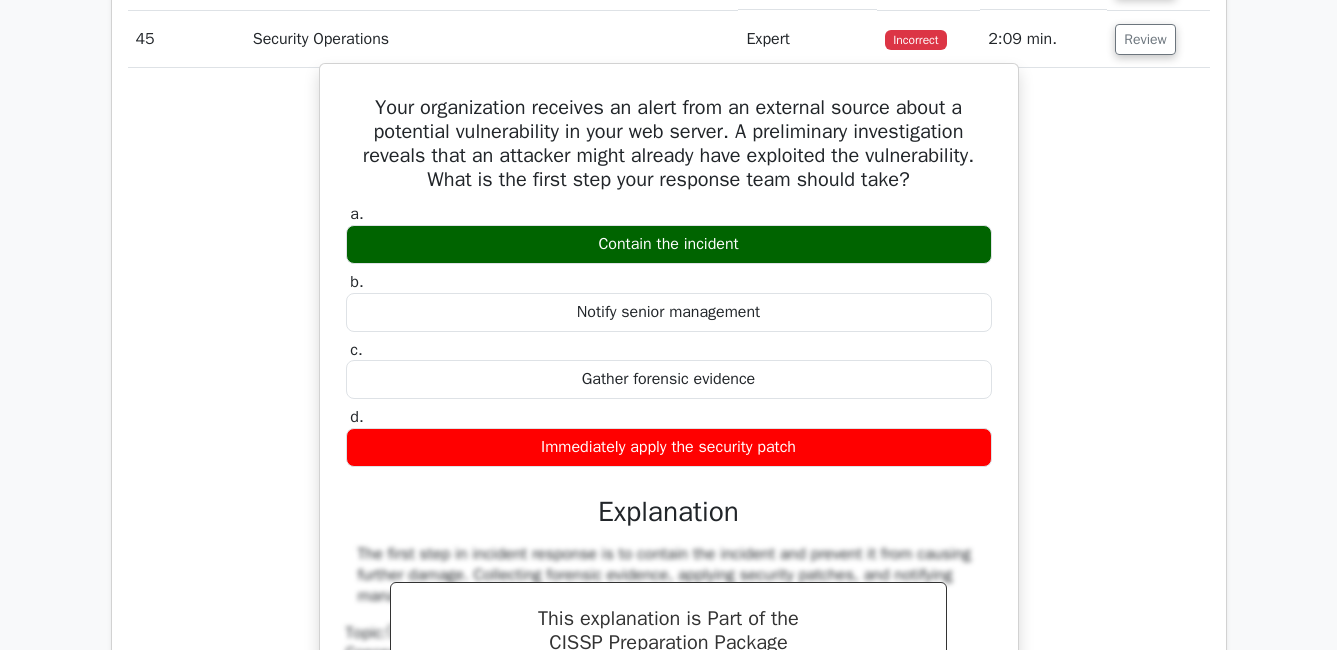 drag, startPoint x: 362, startPoint y: 127, endPoint x: 842, endPoint y: 466, distance: 587.6402 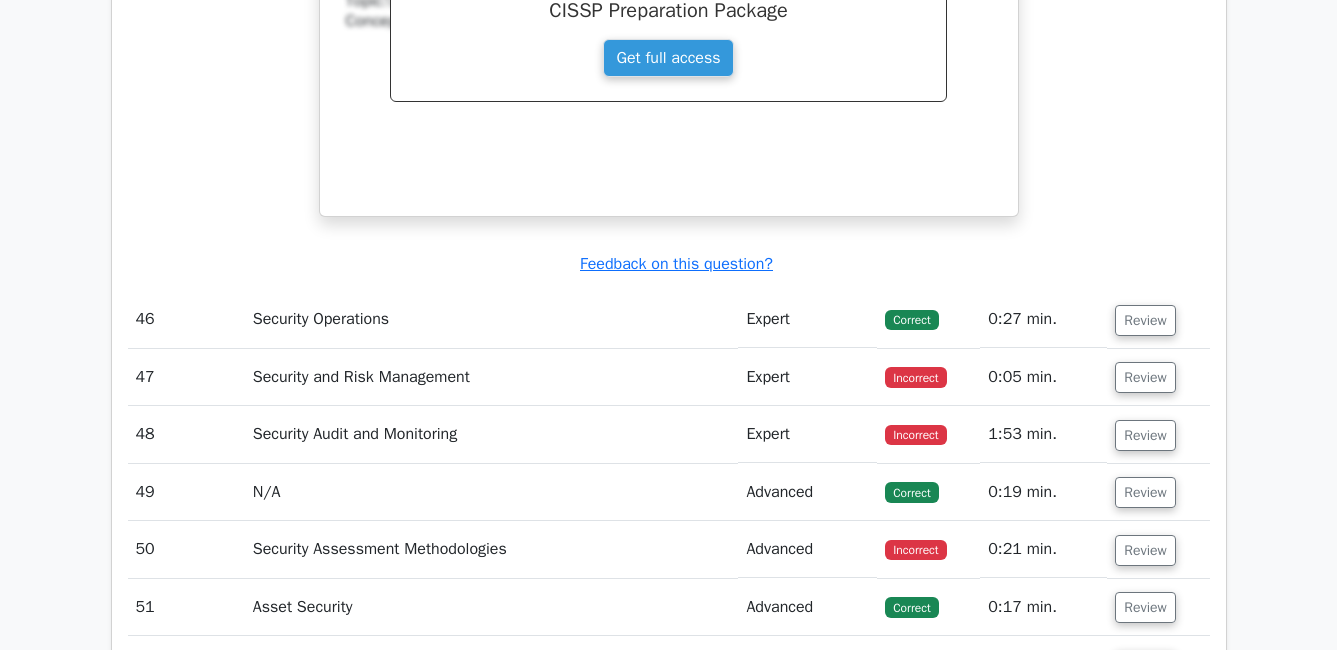 scroll, scrollTop: 13500, scrollLeft: 0, axis: vertical 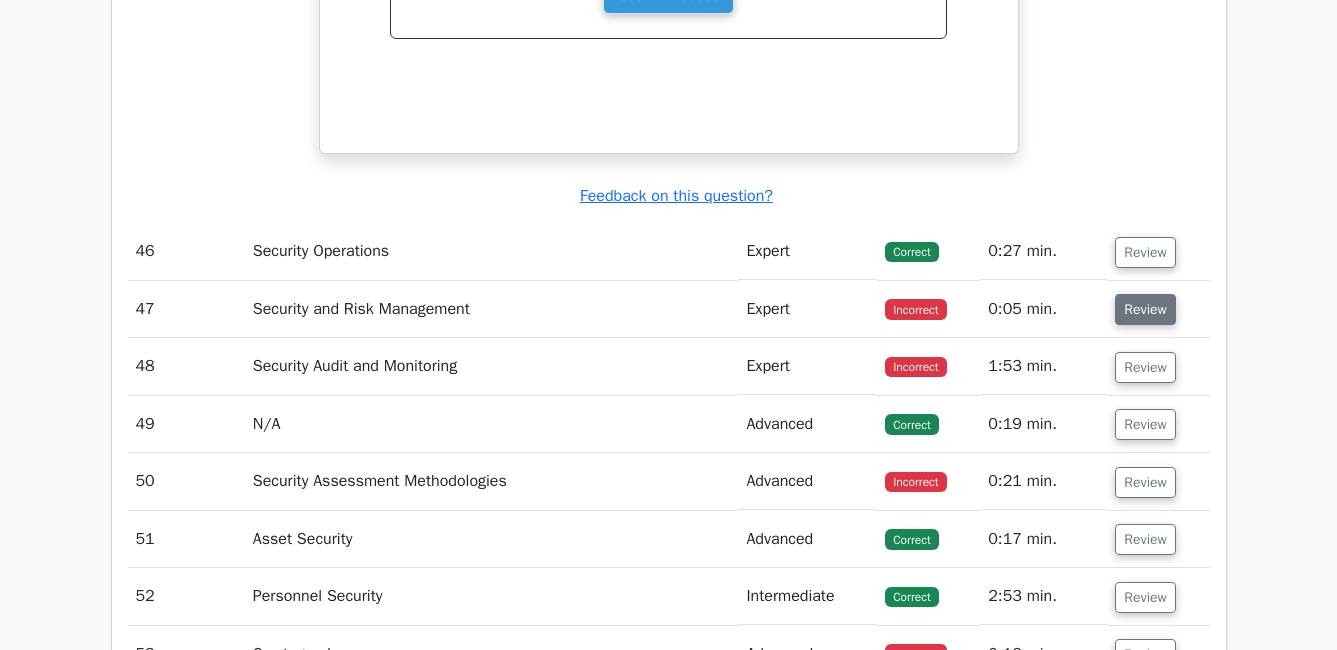 click on "Review" at bounding box center (1145, 309) 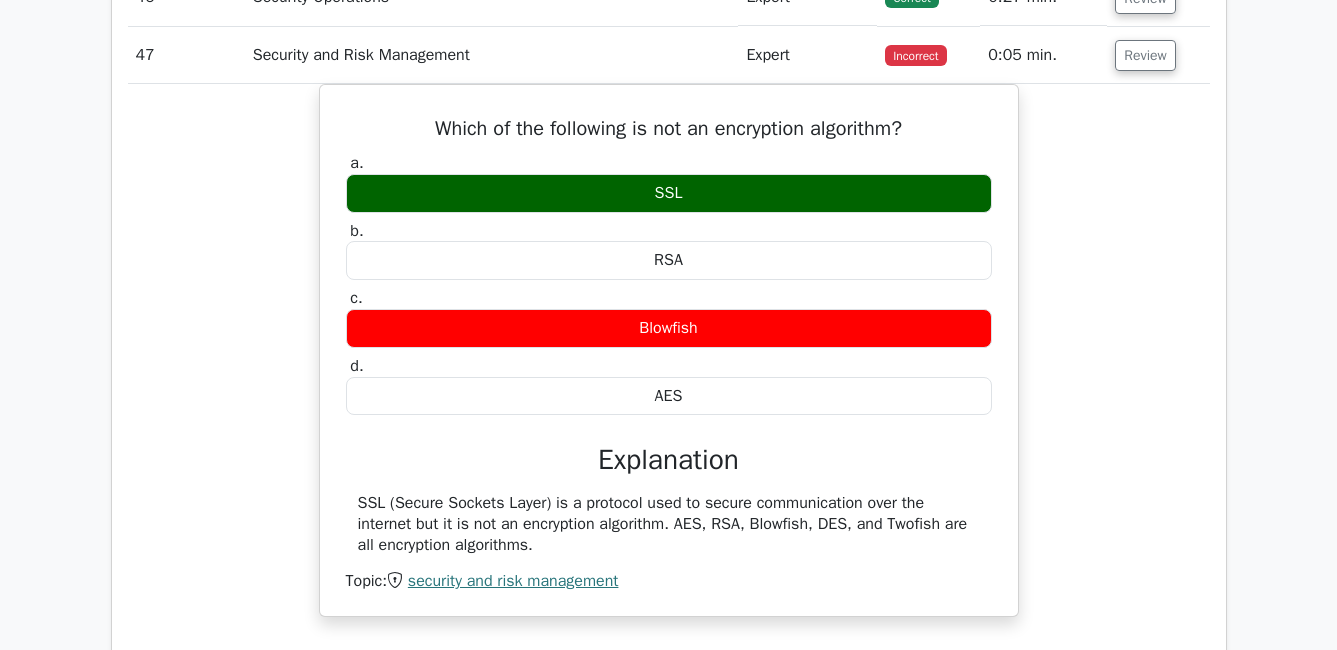 scroll, scrollTop: 13800, scrollLeft: 0, axis: vertical 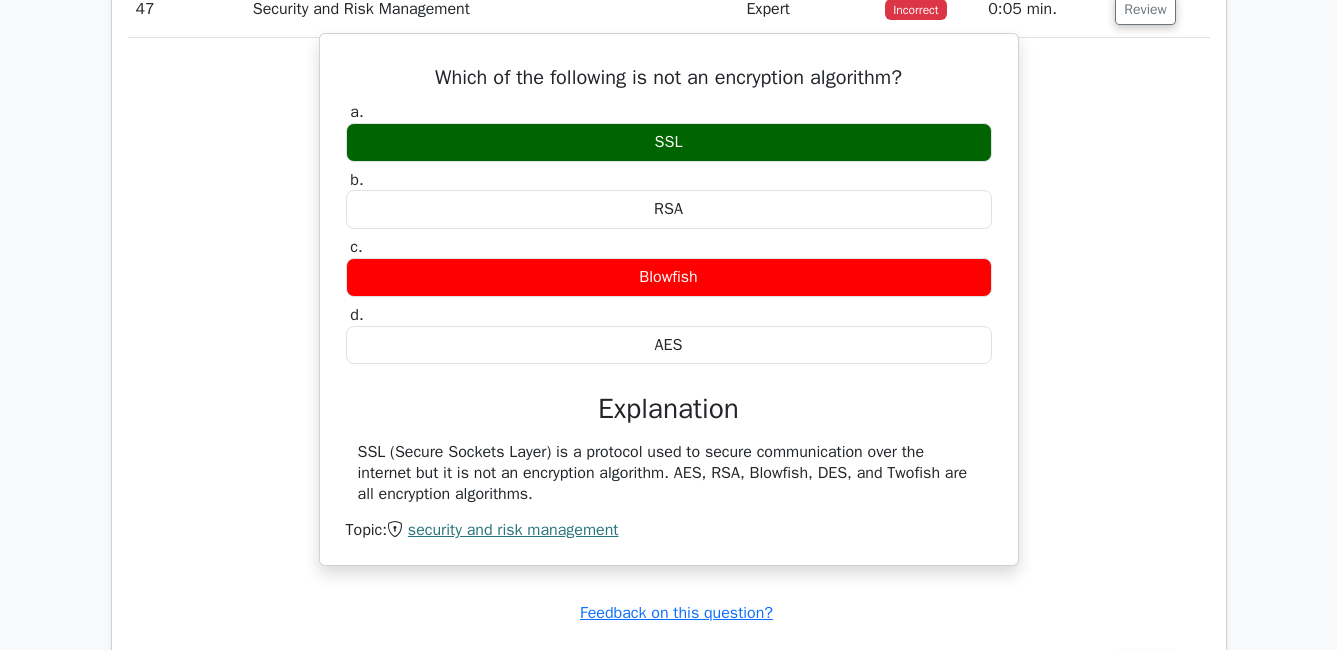 drag, startPoint x: 354, startPoint y: 476, endPoint x: 518, endPoint y: 519, distance: 169.5435 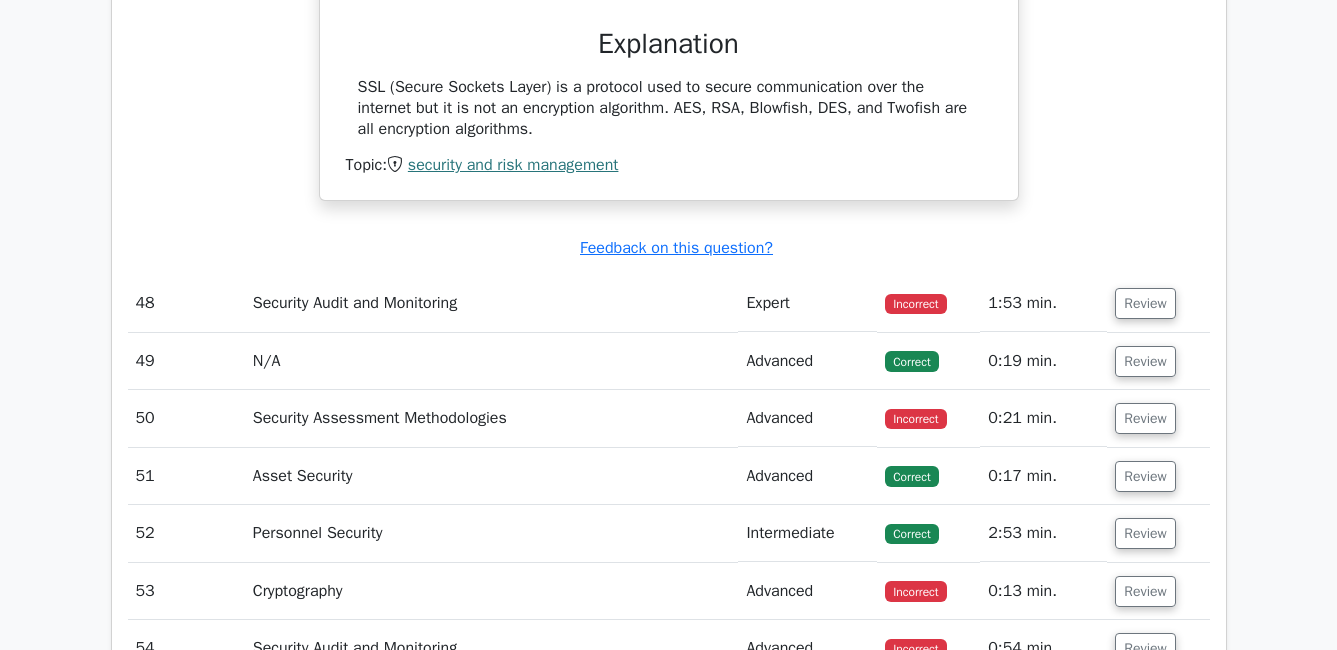 scroll, scrollTop: 14200, scrollLeft: 0, axis: vertical 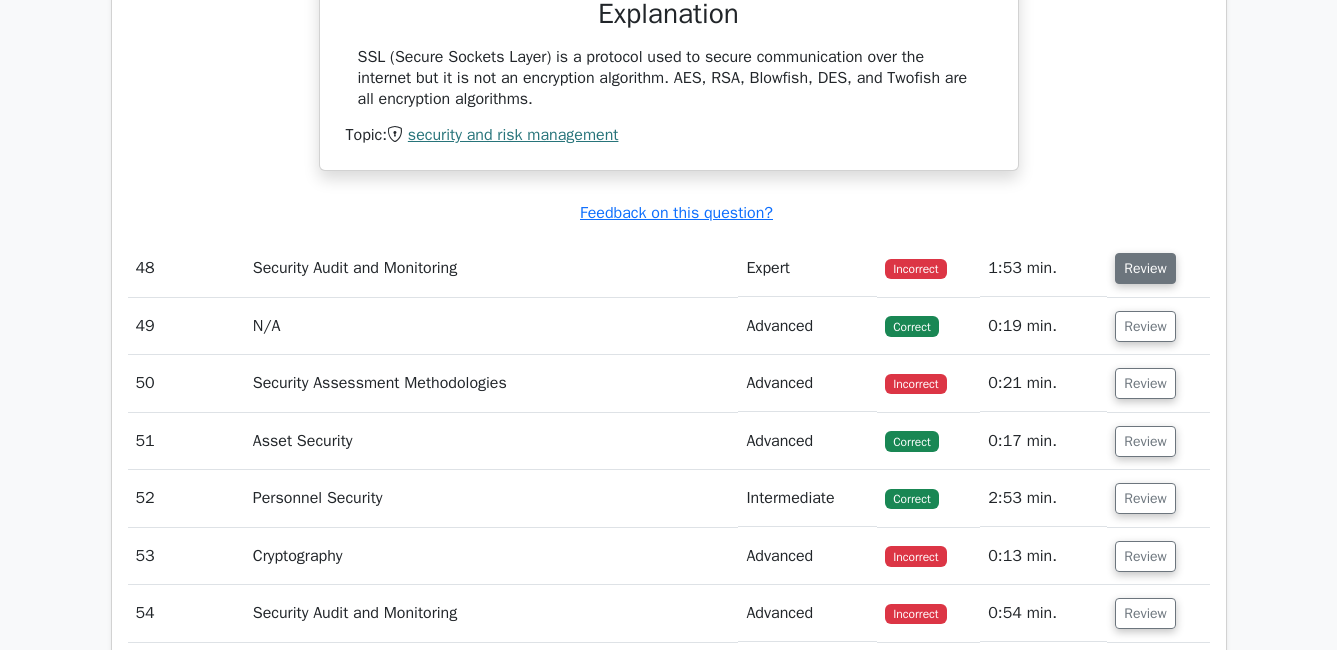 click on "Review" at bounding box center [1145, 268] 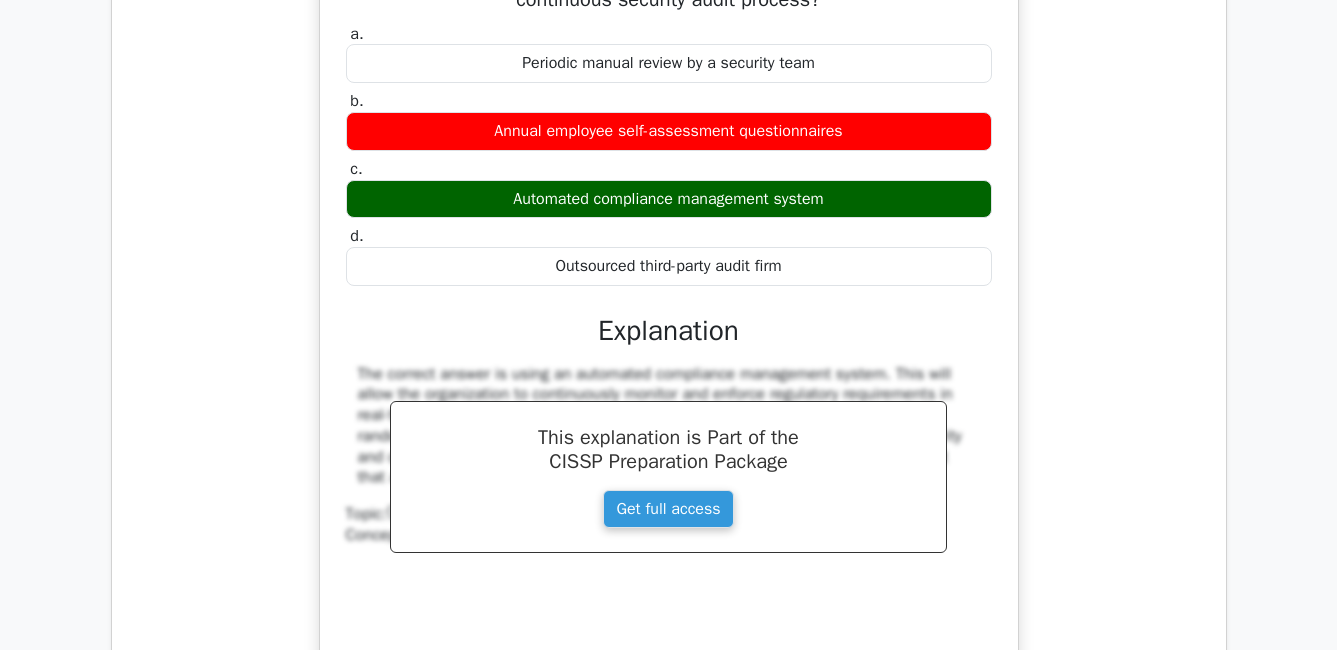scroll, scrollTop: 14400, scrollLeft: 0, axis: vertical 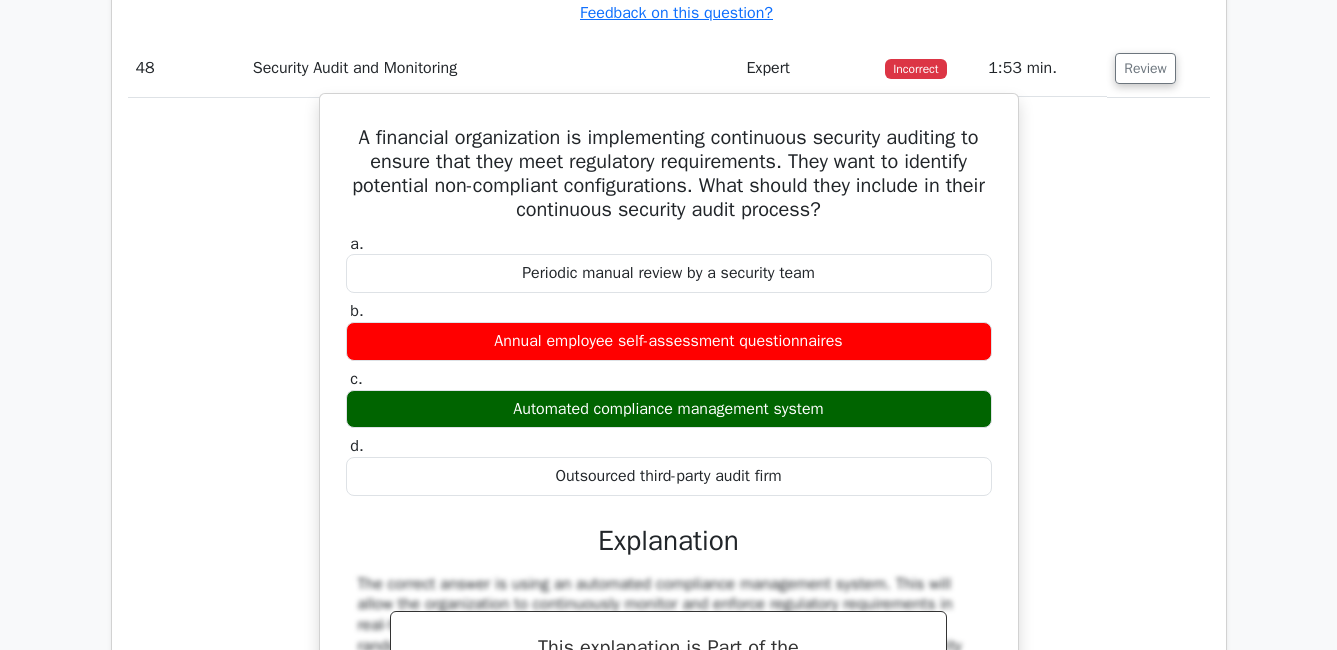 drag, startPoint x: 358, startPoint y: 157, endPoint x: 893, endPoint y: 508, distance: 639.8641 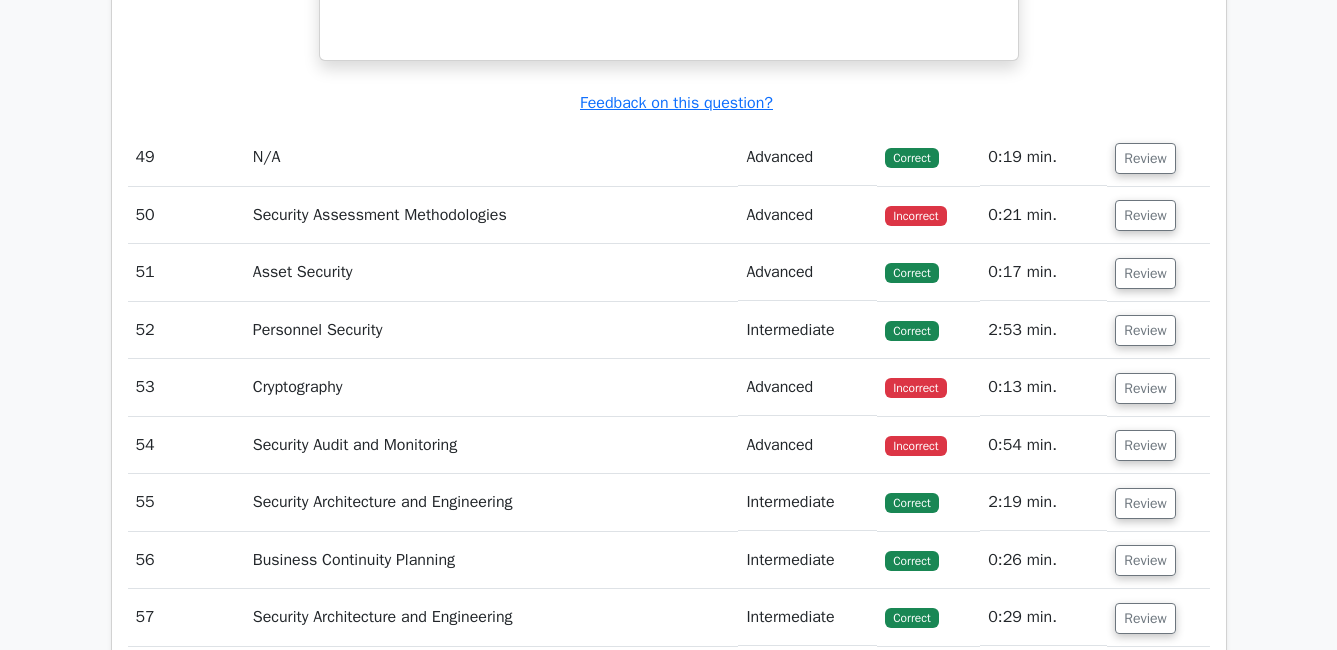 scroll, scrollTop: 15300, scrollLeft: 0, axis: vertical 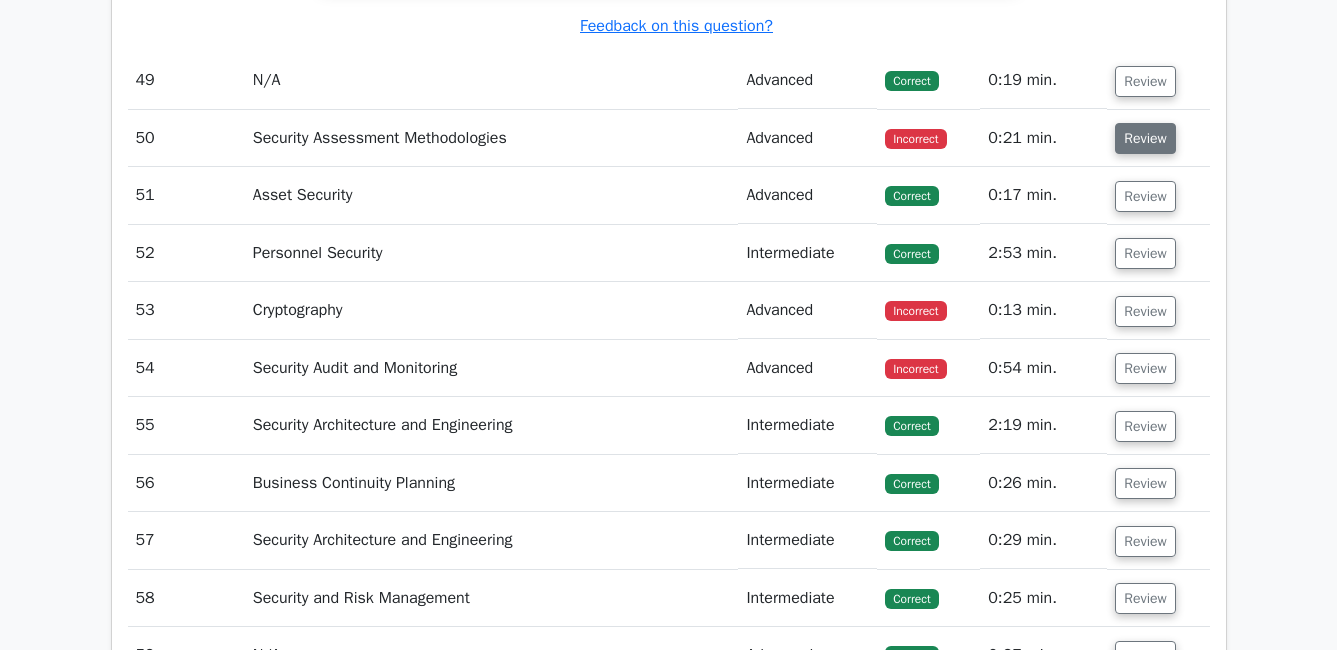 click on "Review" at bounding box center [1145, 138] 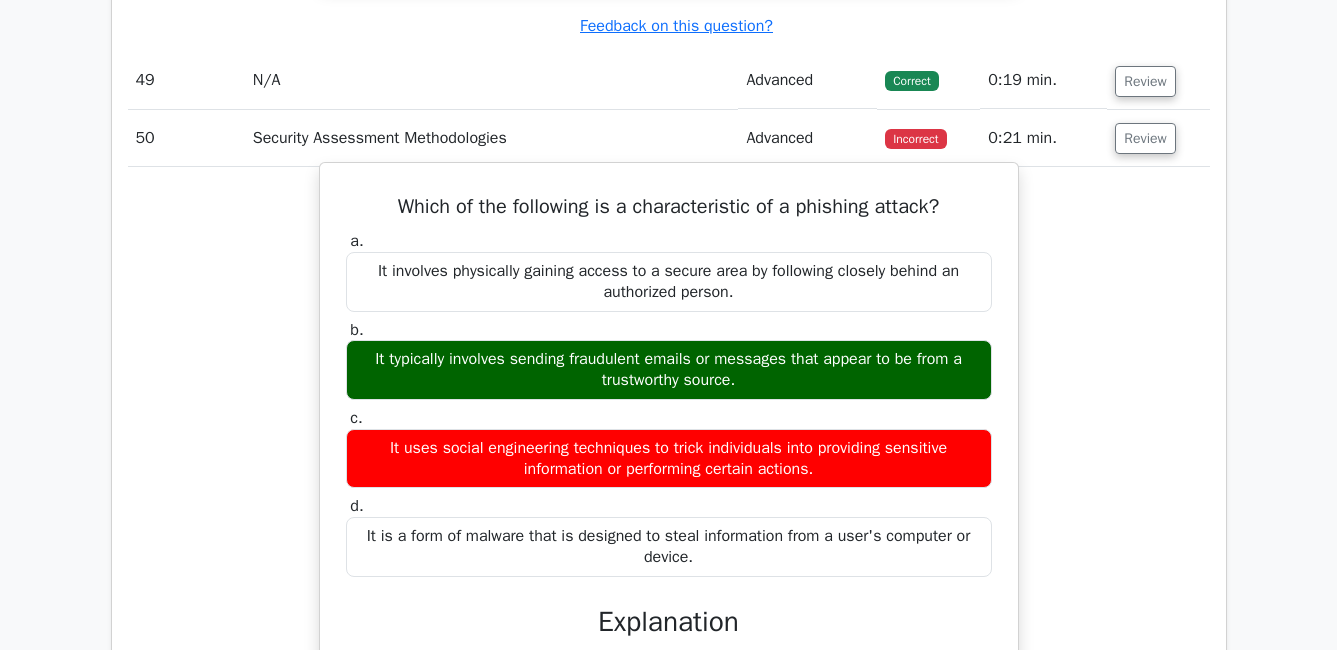 drag, startPoint x: 386, startPoint y: 226, endPoint x: 725, endPoint y: 577, distance: 487.97745 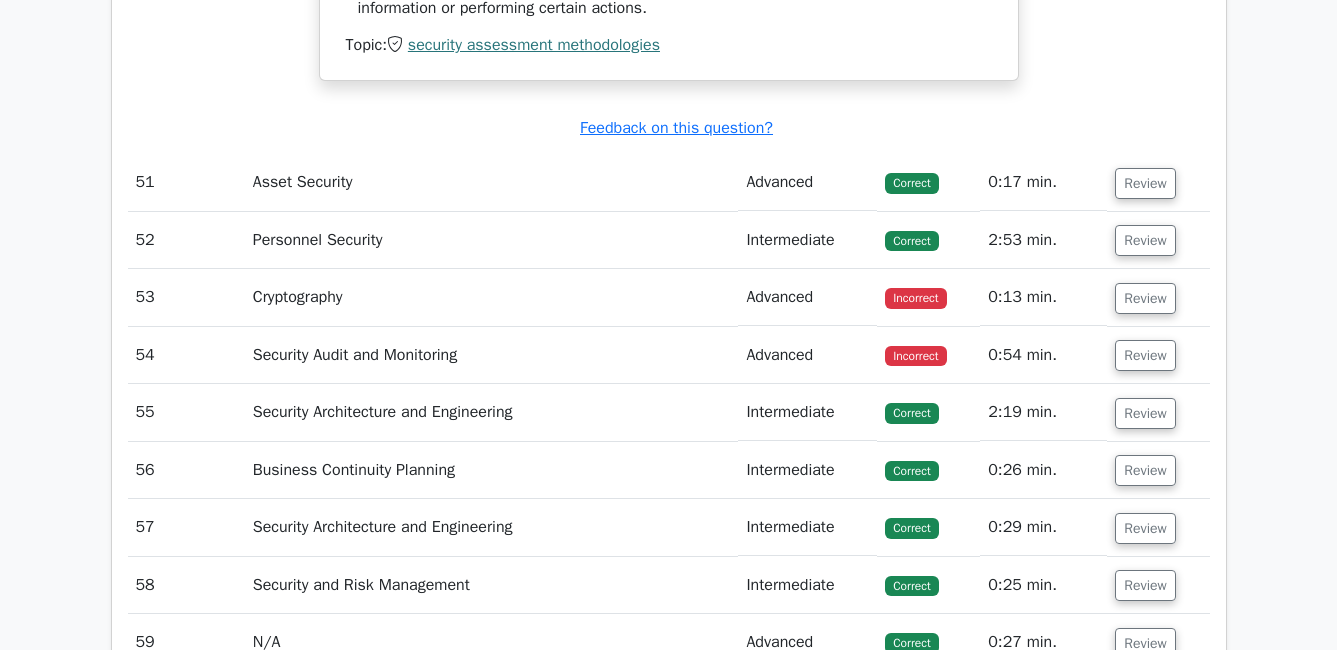 scroll, scrollTop: 16000, scrollLeft: 0, axis: vertical 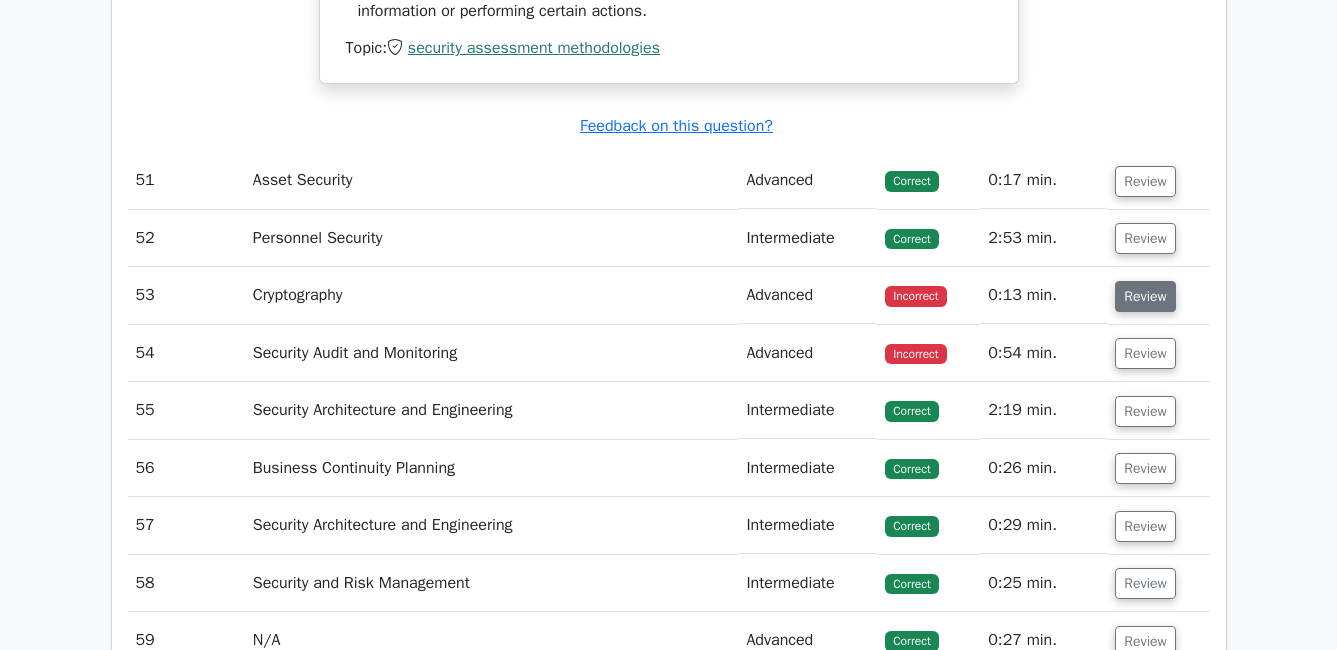 click on "Review" at bounding box center [1145, 296] 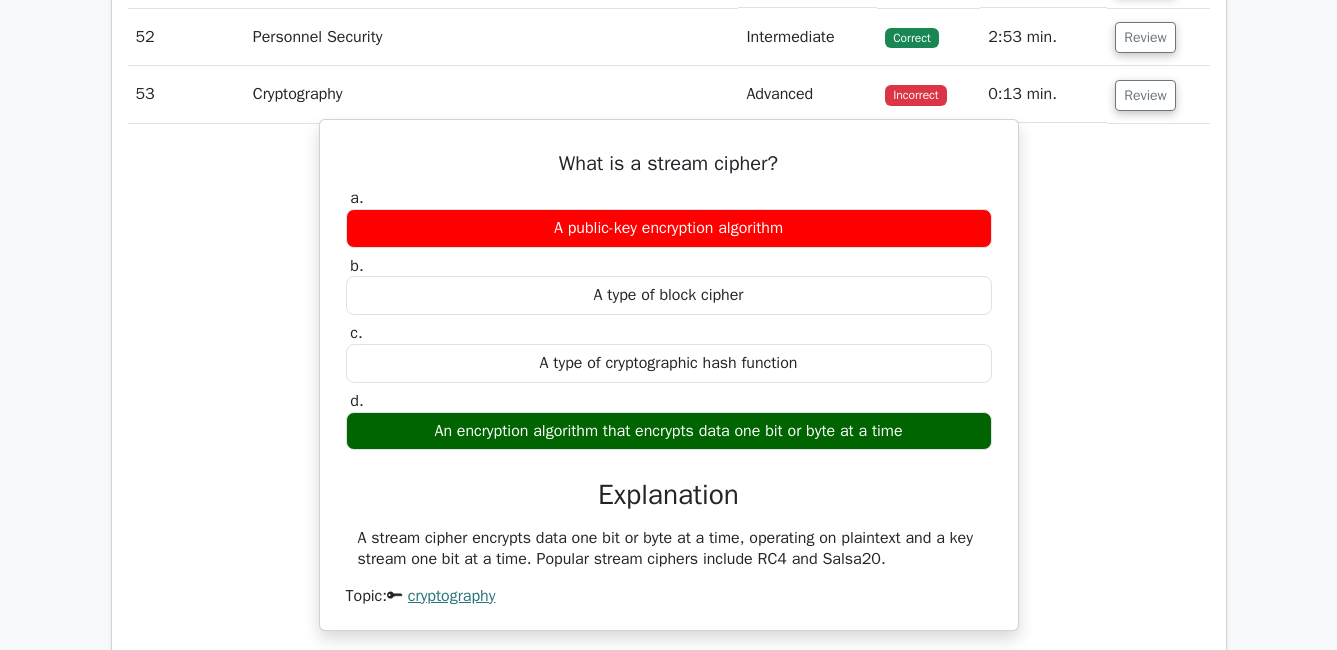 scroll, scrollTop: 16200, scrollLeft: 0, axis: vertical 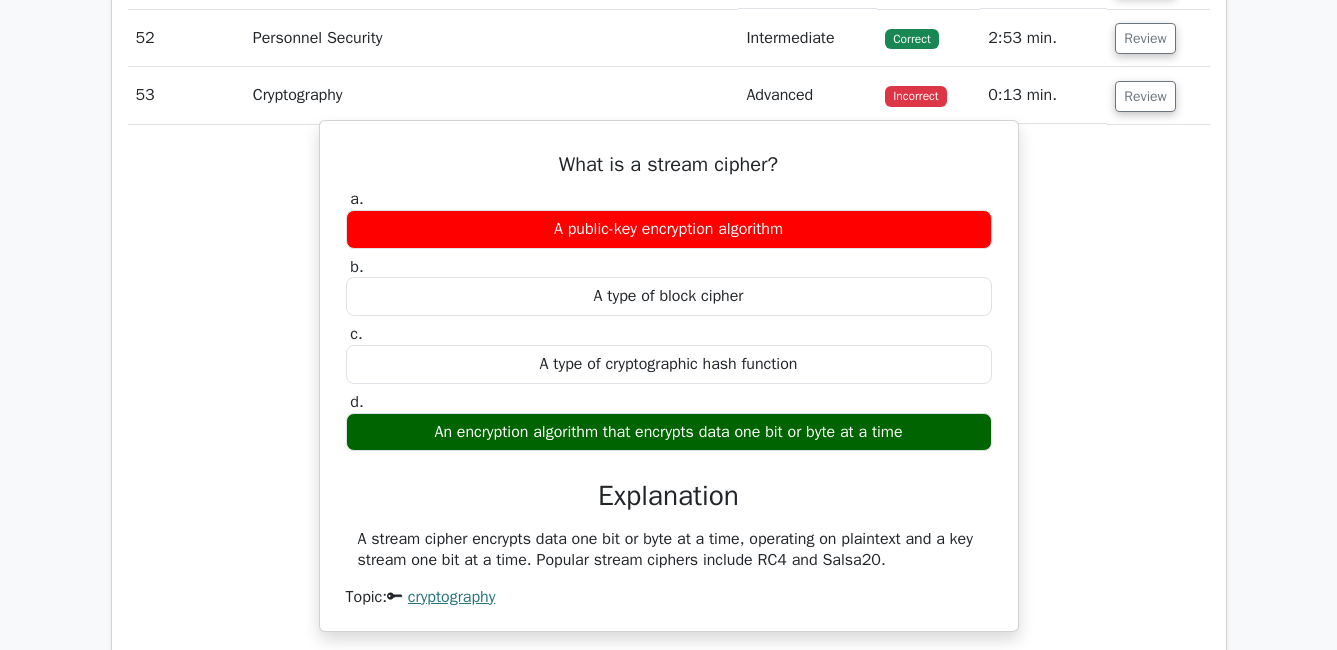 drag, startPoint x: 551, startPoint y: 183, endPoint x: 932, endPoint y: 573, distance: 545.2165 